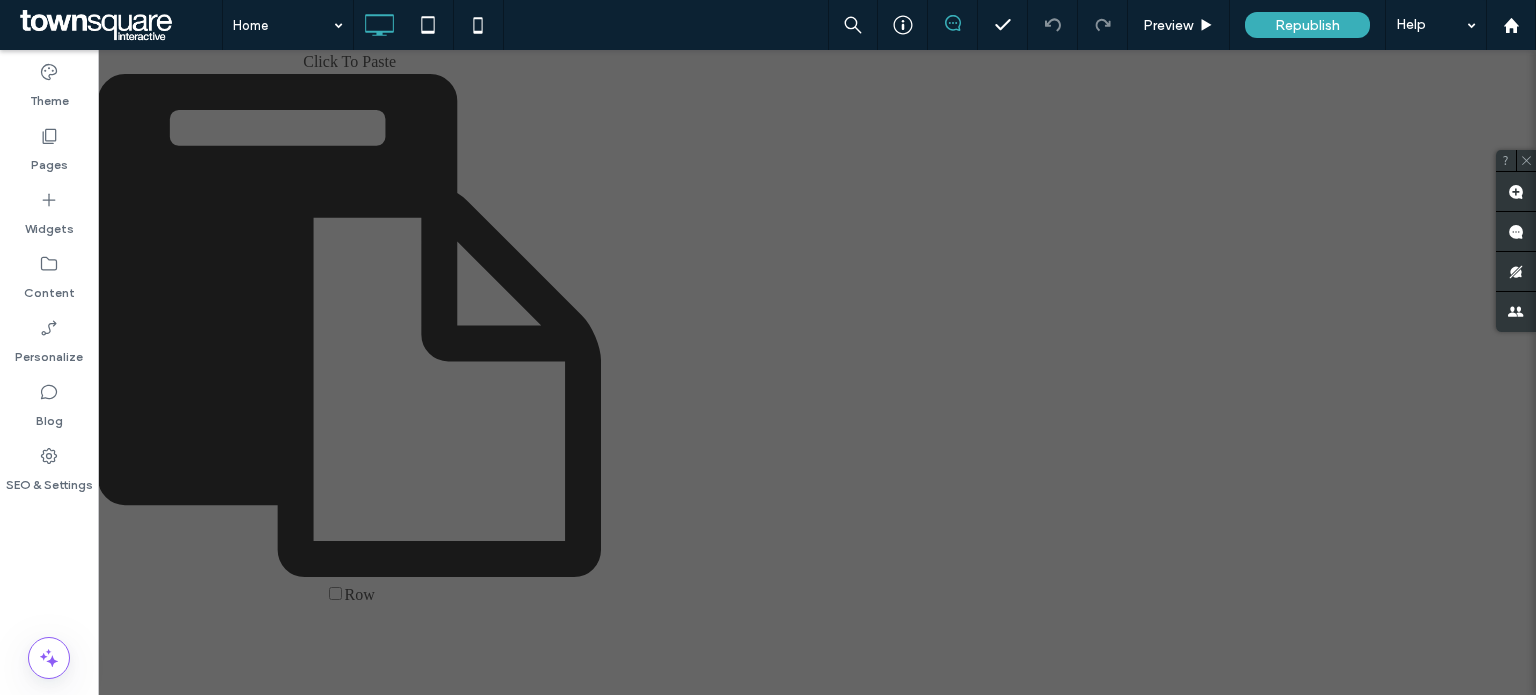 scroll, scrollTop: 700, scrollLeft: 0, axis: vertical 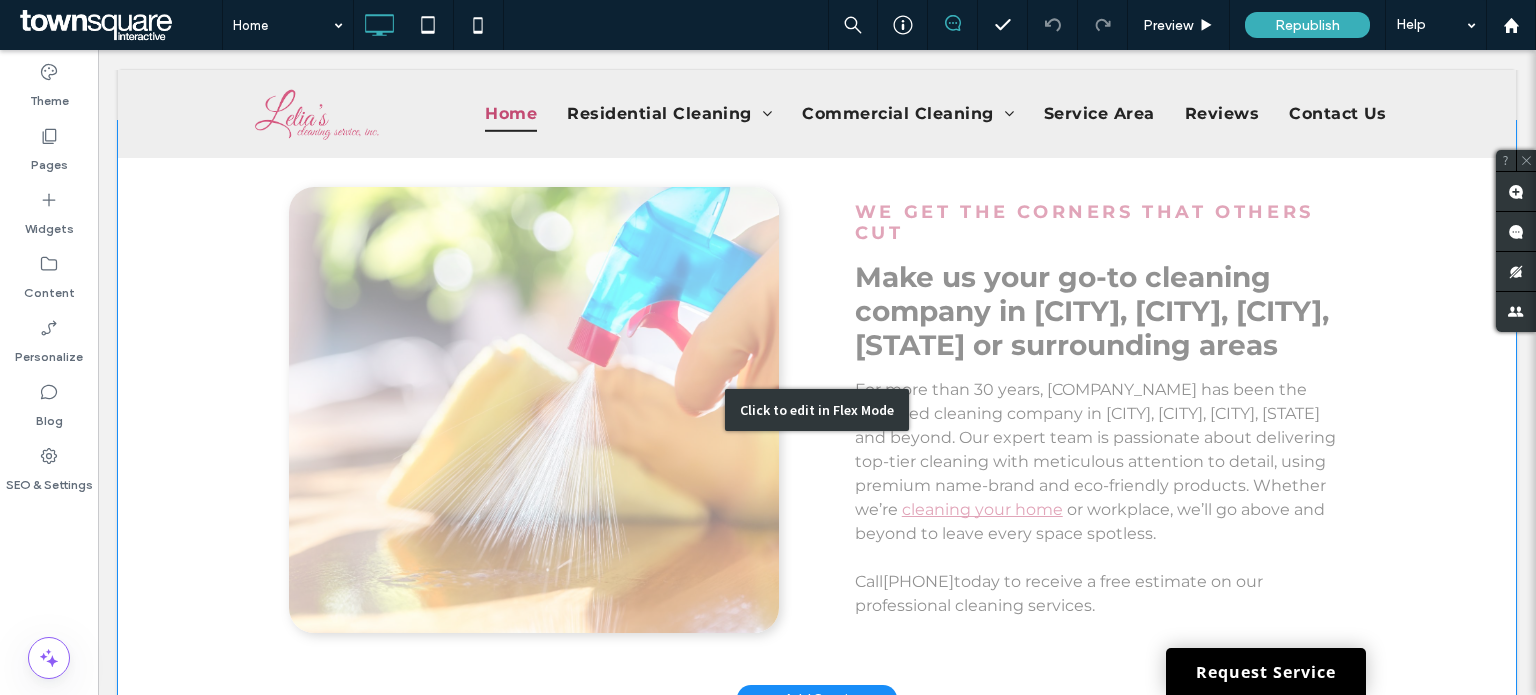 click on "Click to edit in Flex Mode" at bounding box center [817, 410] 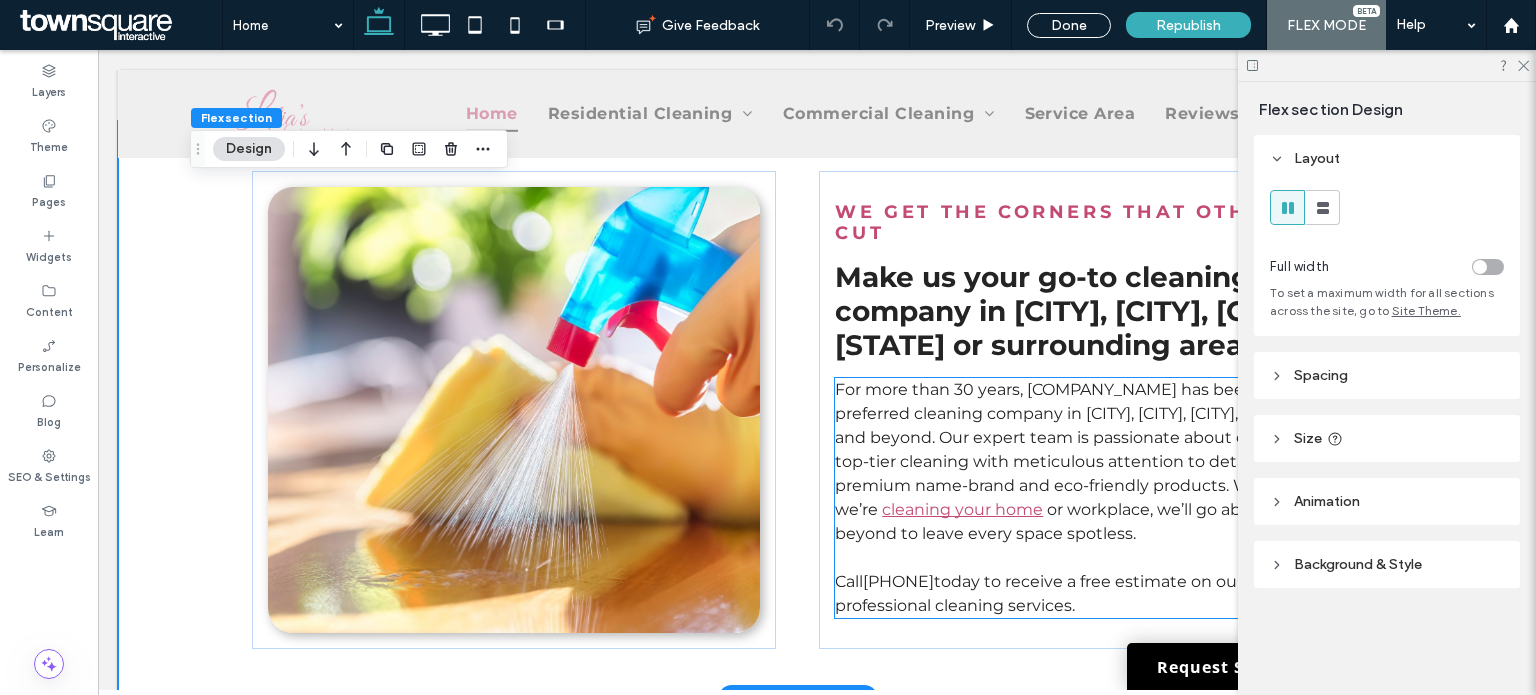 click on "For more than 30 years, [COMPANY_NAME] has been the preferred cleaning company in [CITY], [CITY], [CITY], [STATE] and beyond. Our expert team is passionate about delivering top-tier cleaning with meticulous attention to detail, using premium name-brand and eco-friendly products. Whether we’re" at bounding box center (1075, 449) 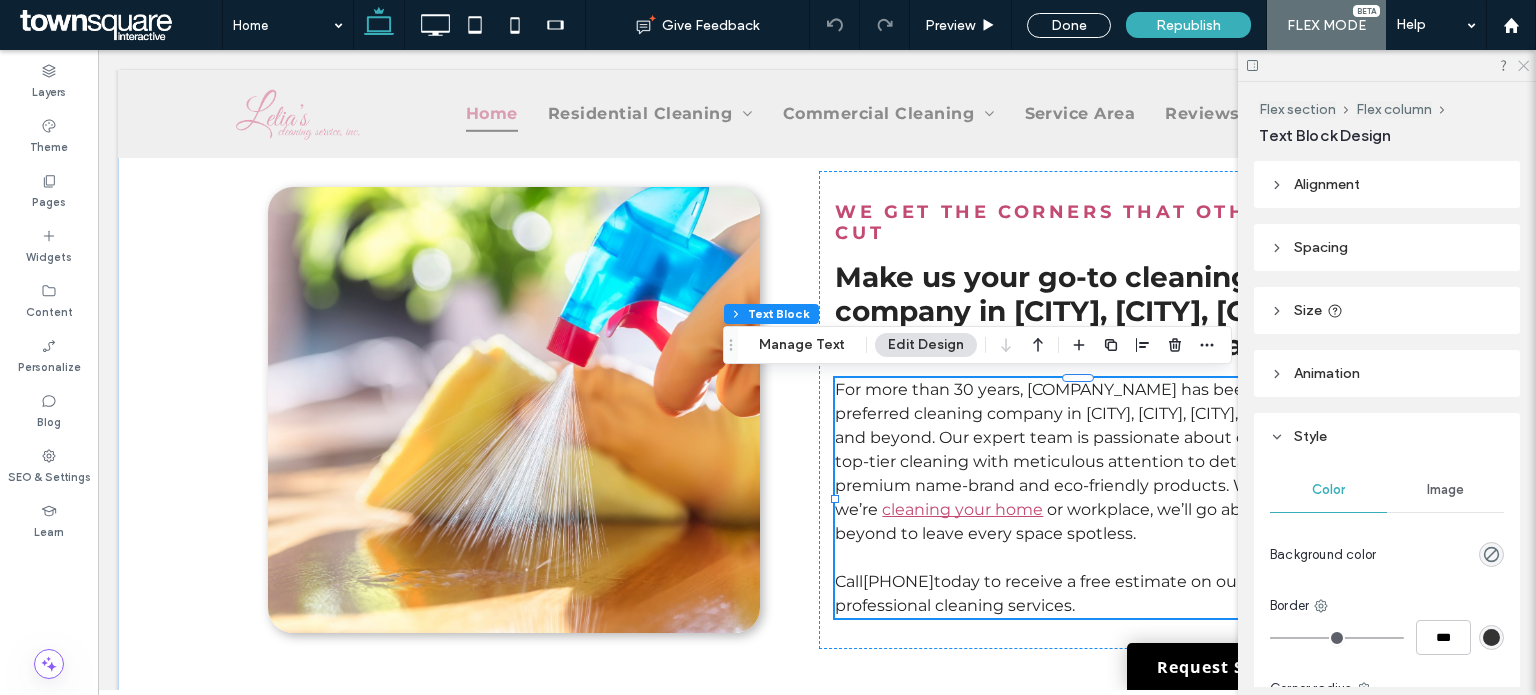 click 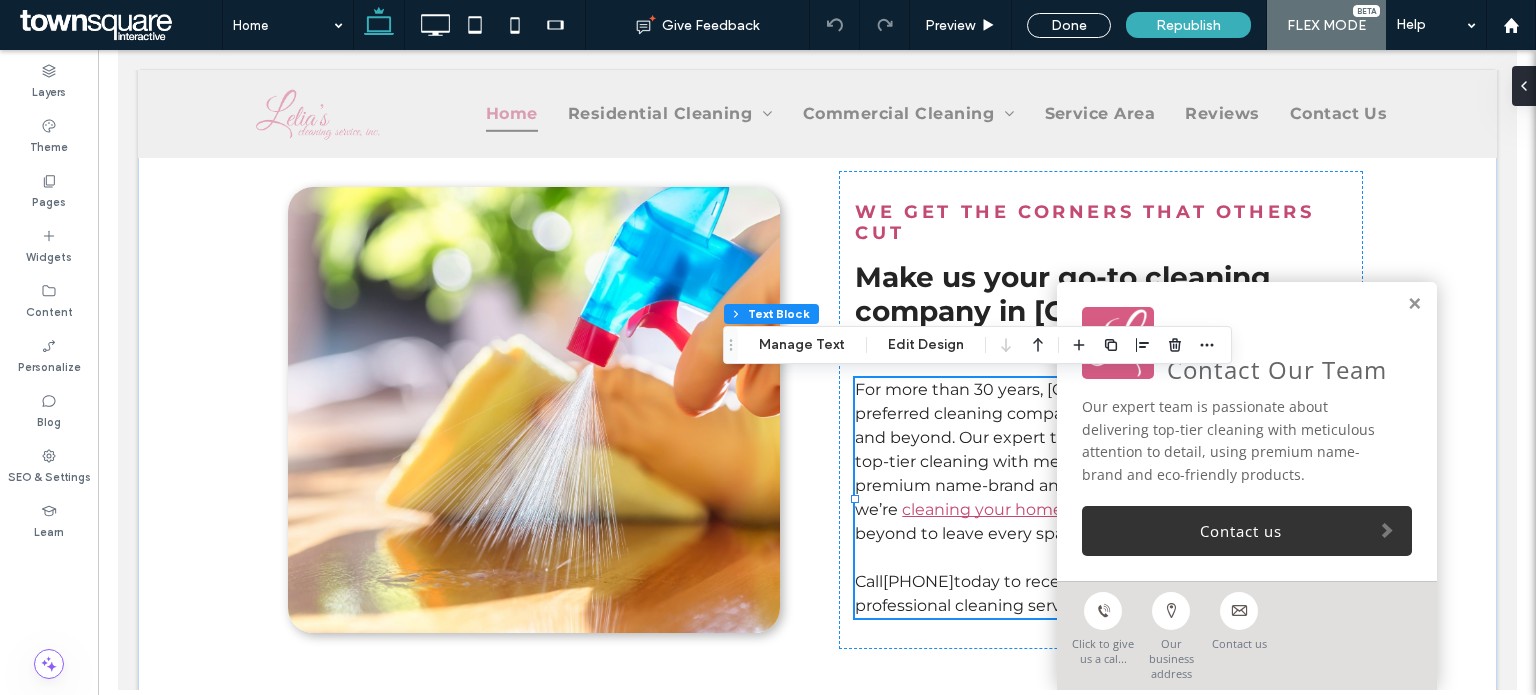 click at bounding box center [731, 345] 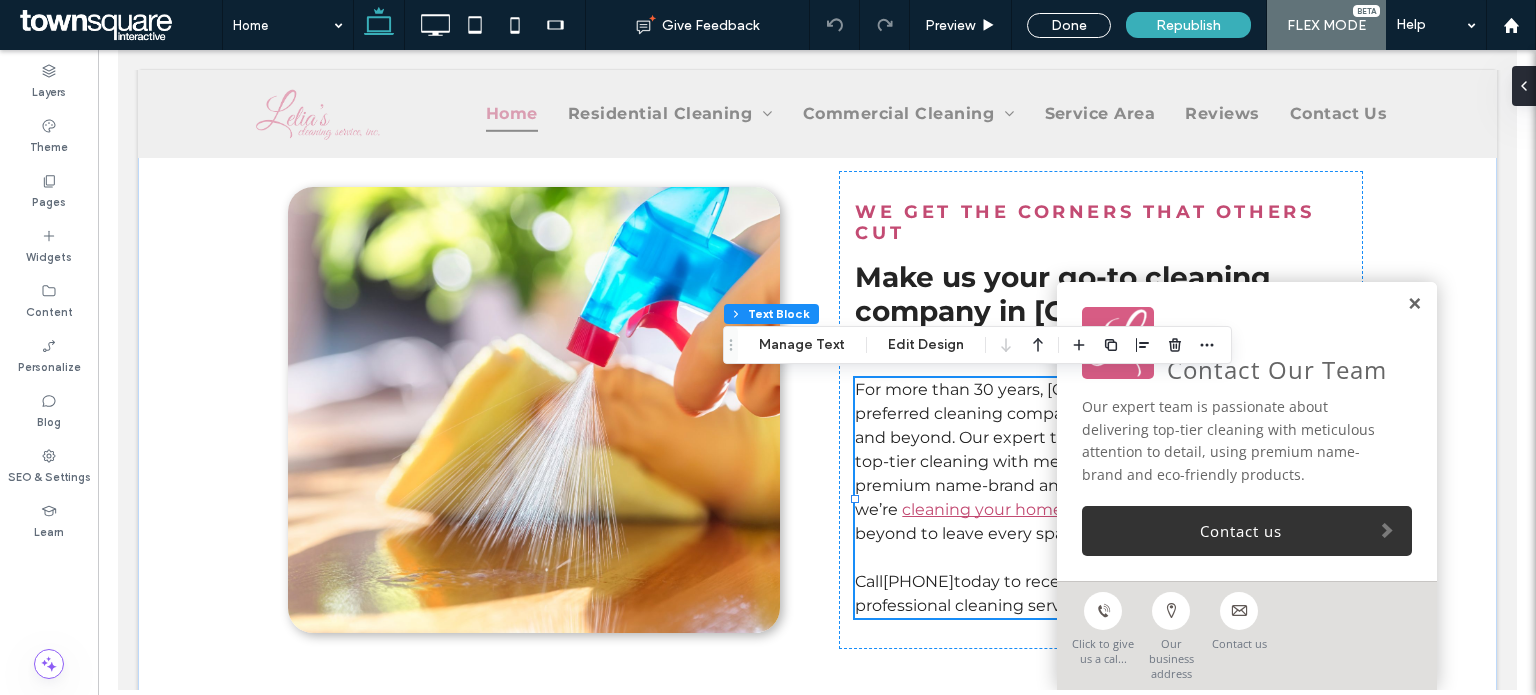 click at bounding box center (1413, 304) 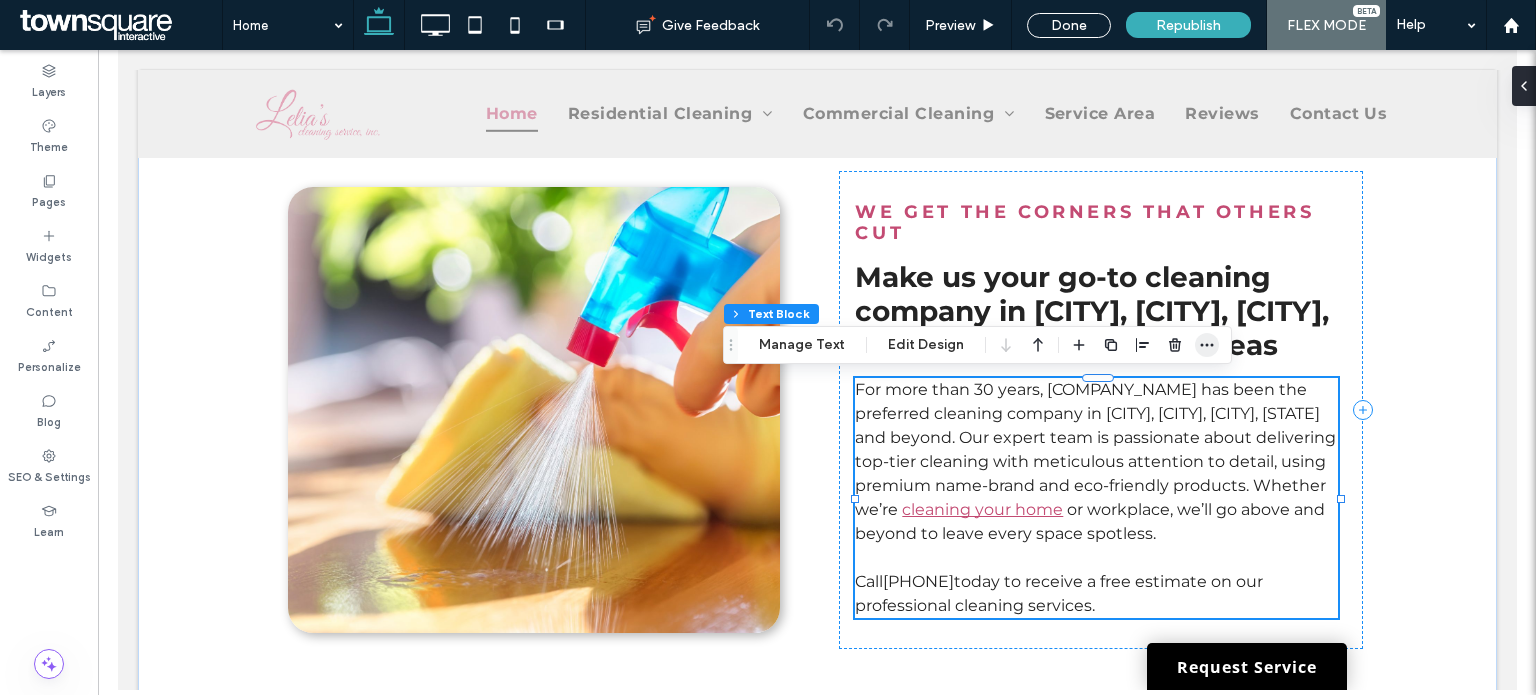 click 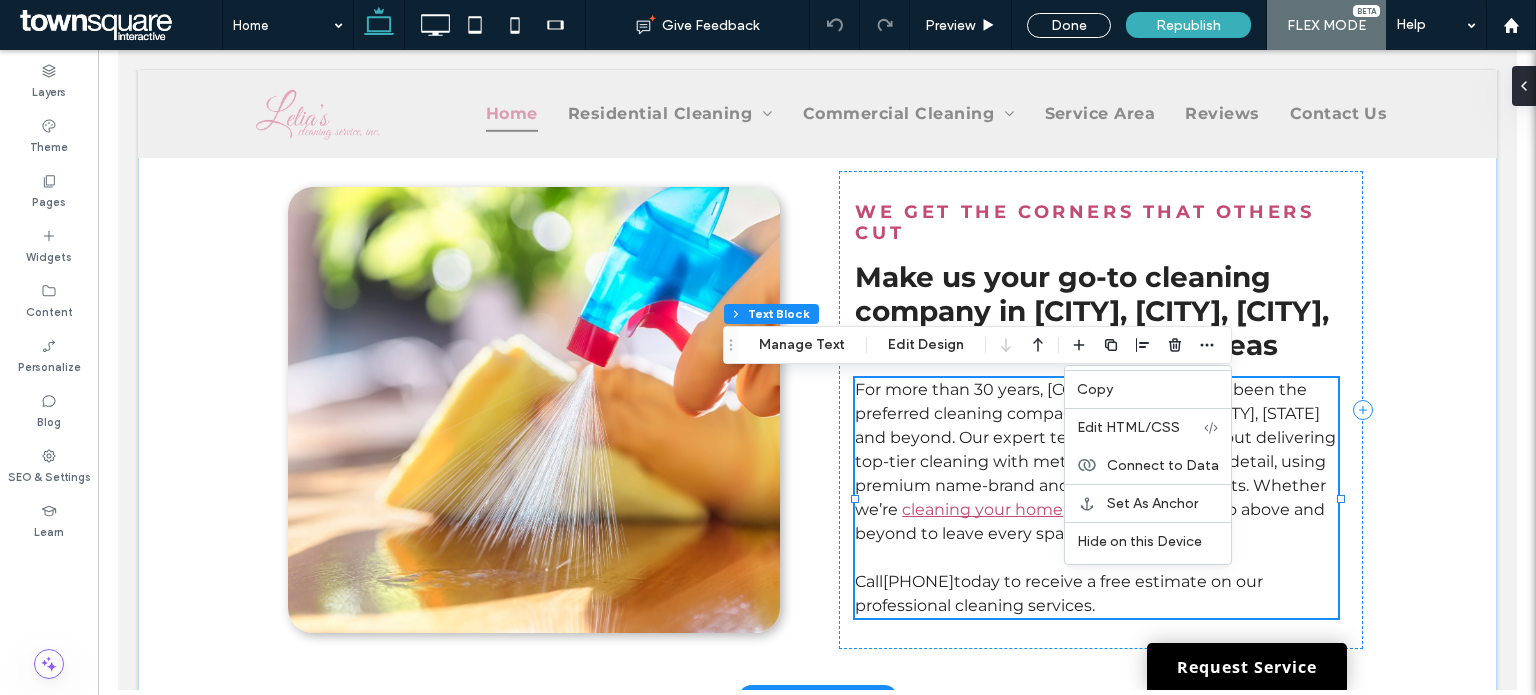 click on "For more than 30 years, [COMPANY_NAME] has been the preferred cleaning company in [CITY], [CITY], [CITY], [STATE] and beyond. Our expert team is passionate about delivering top-tier cleaning with meticulous attention to detail, using premium name-brand and eco-friendly products. Whether we’re" at bounding box center (1094, 449) 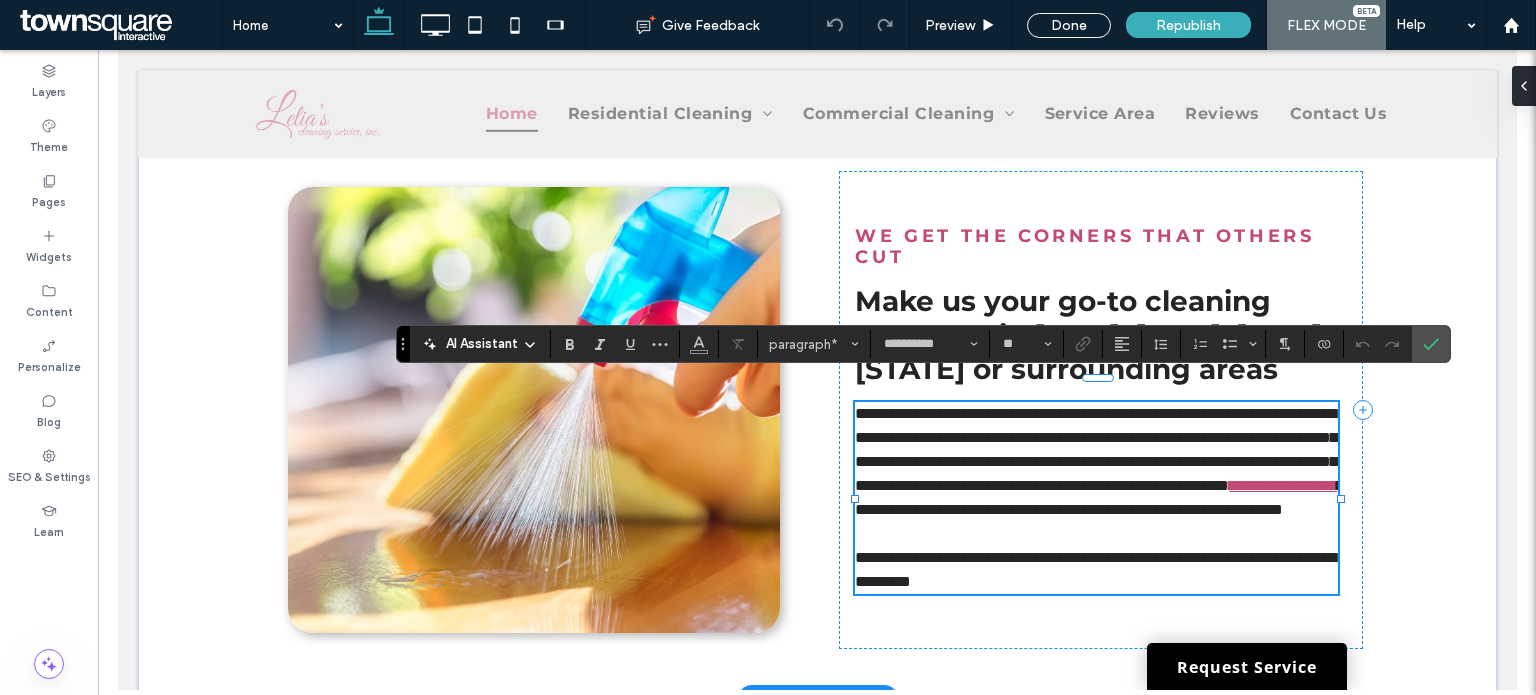 click on "**********" at bounding box center (1095, 449) 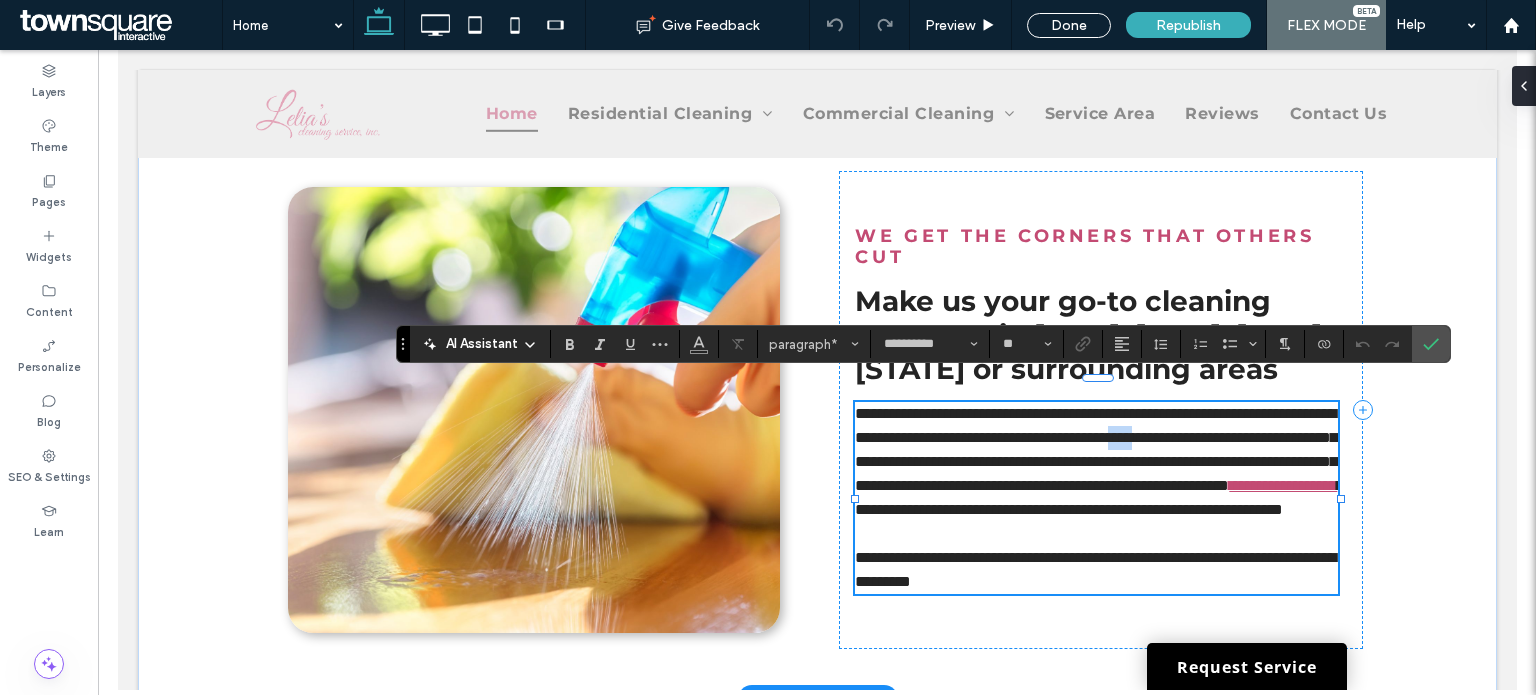 click on "**********" at bounding box center [1095, 449] 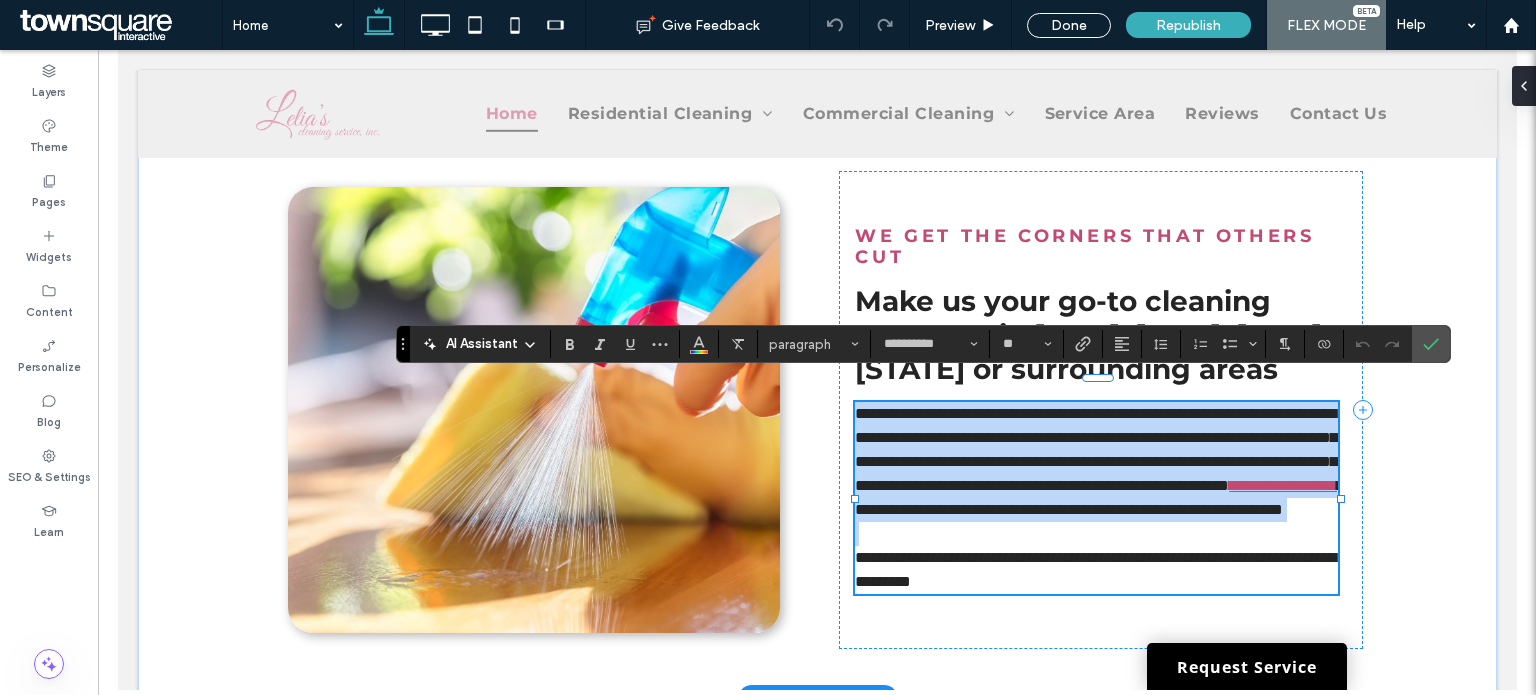 click on "**********" at bounding box center [1095, 449] 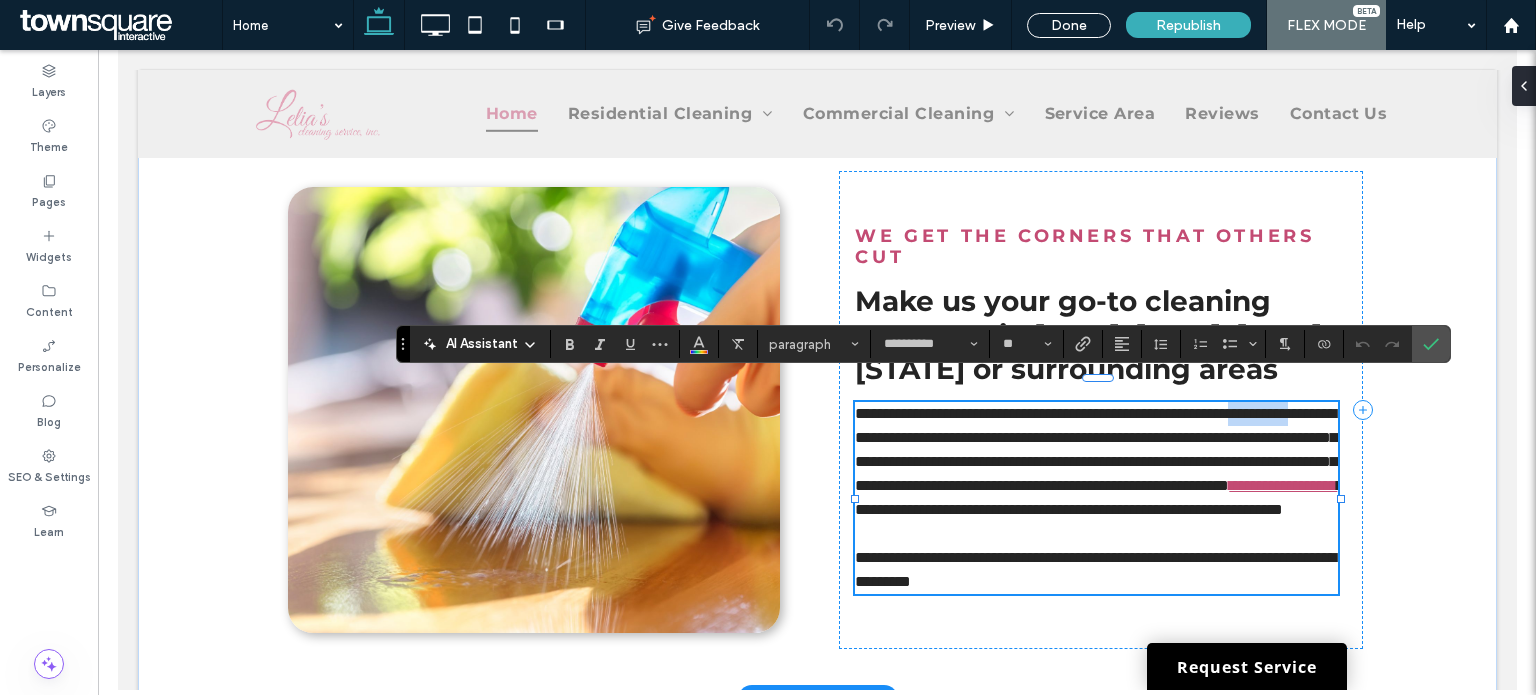 click on "**********" at bounding box center (1095, 449) 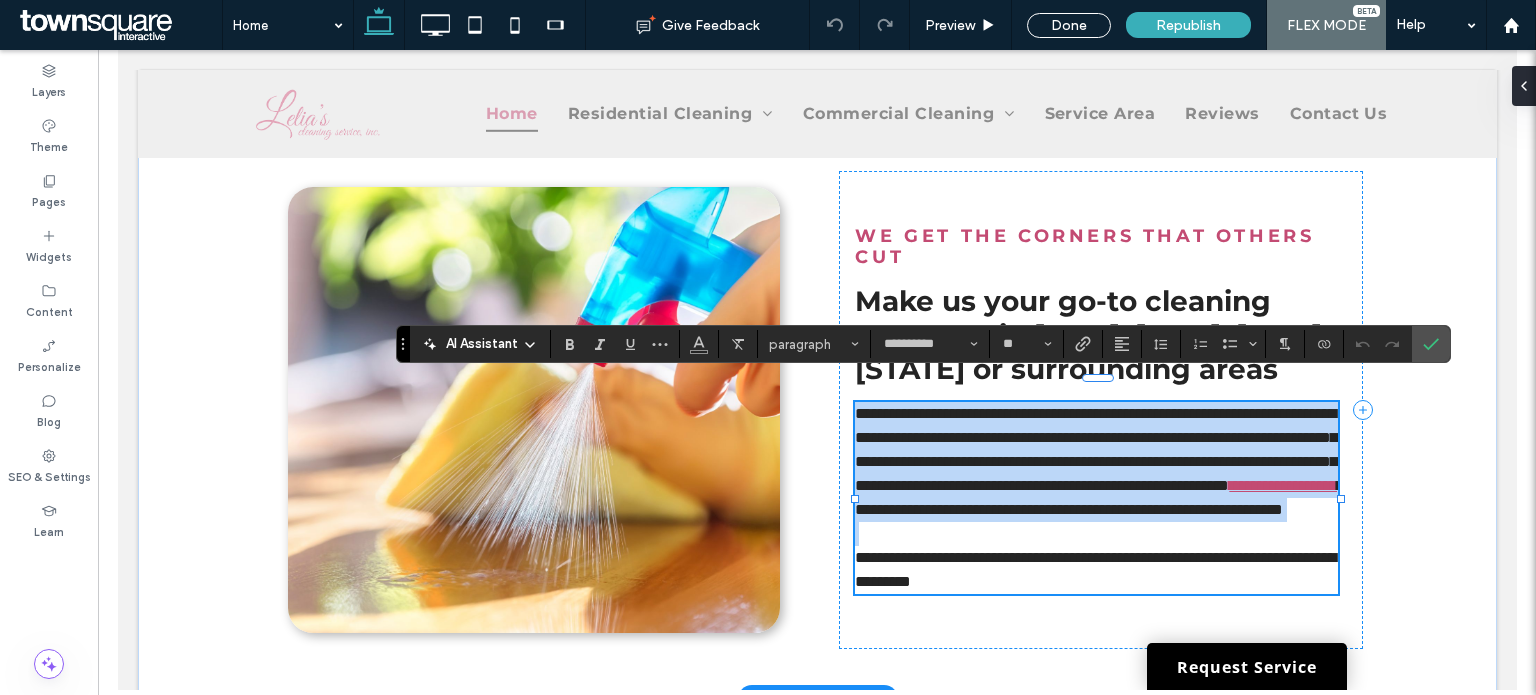 click on "**********" at bounding box center (1095, 449) 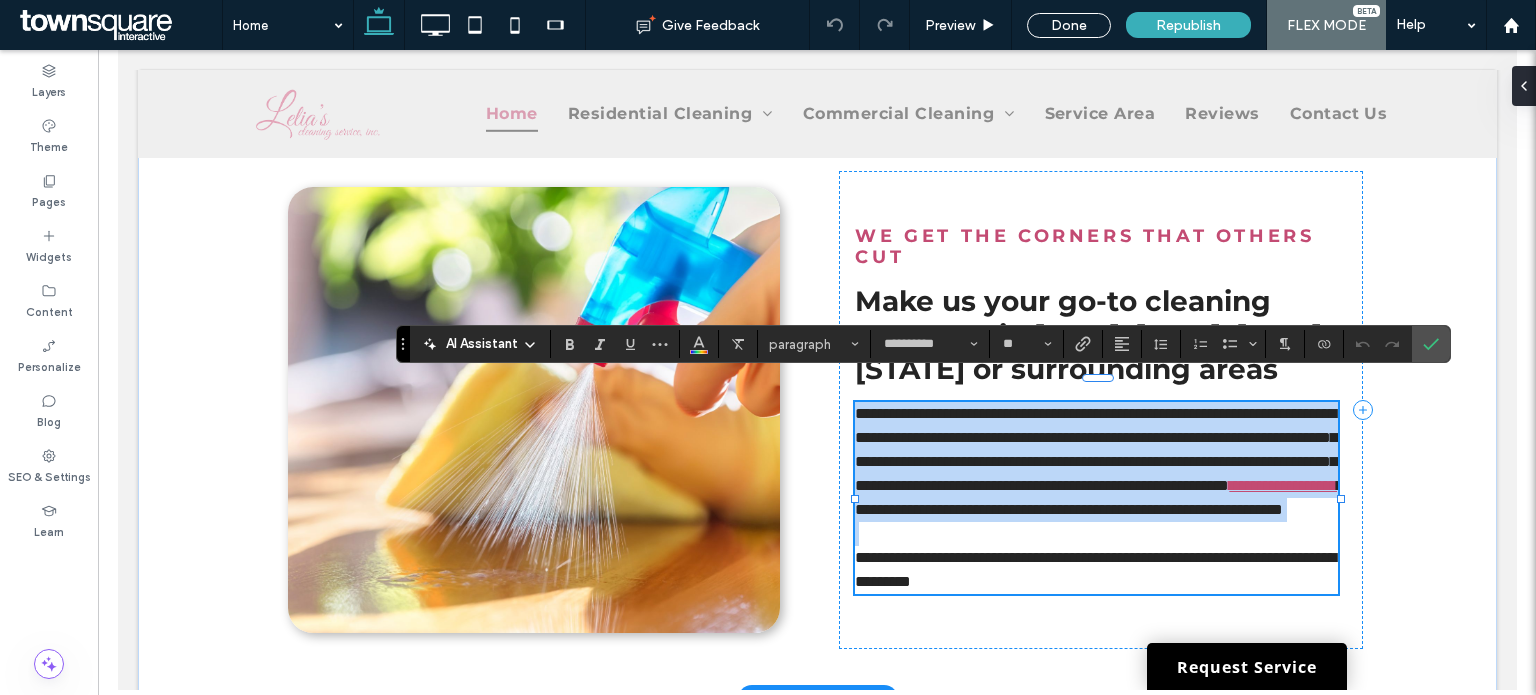 click on "**********" at bounding box center (1095, 449) 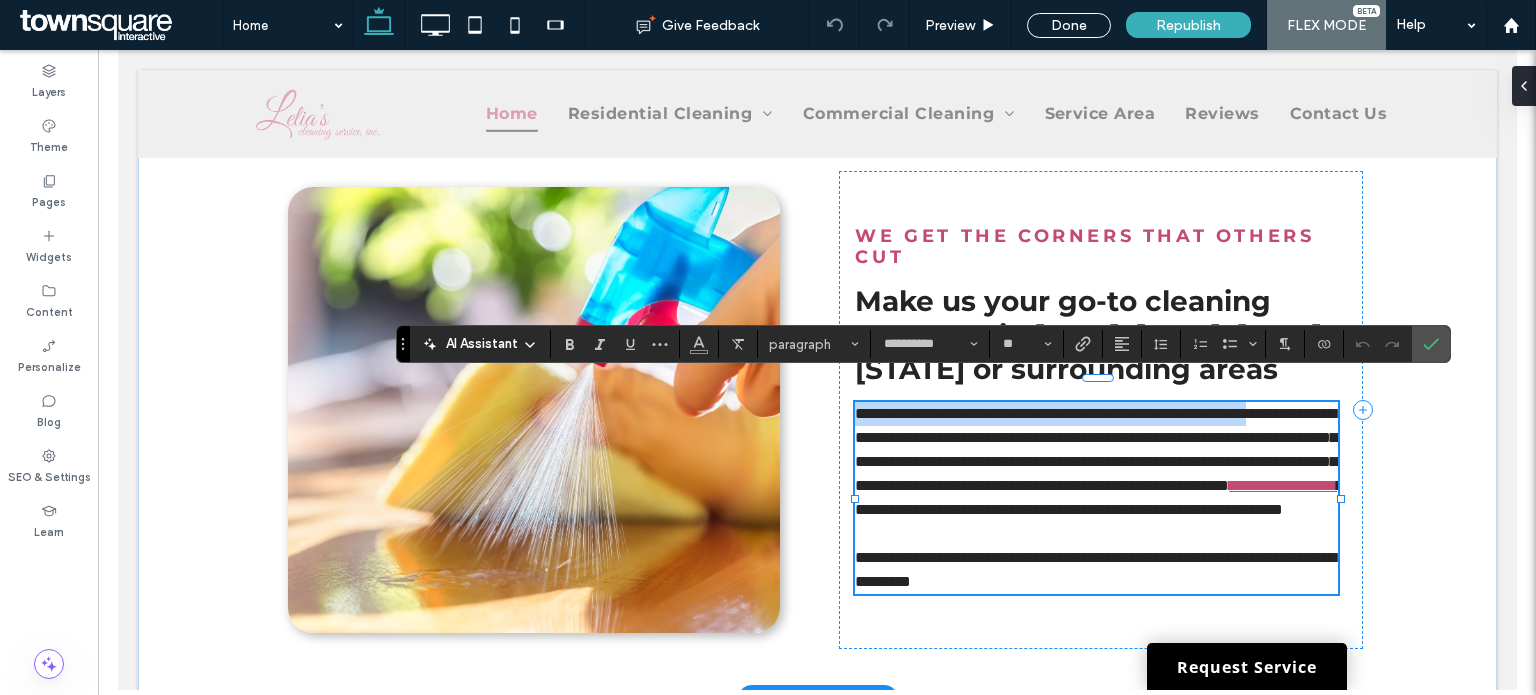 click on "**********" at bounding box center (1095, 449) 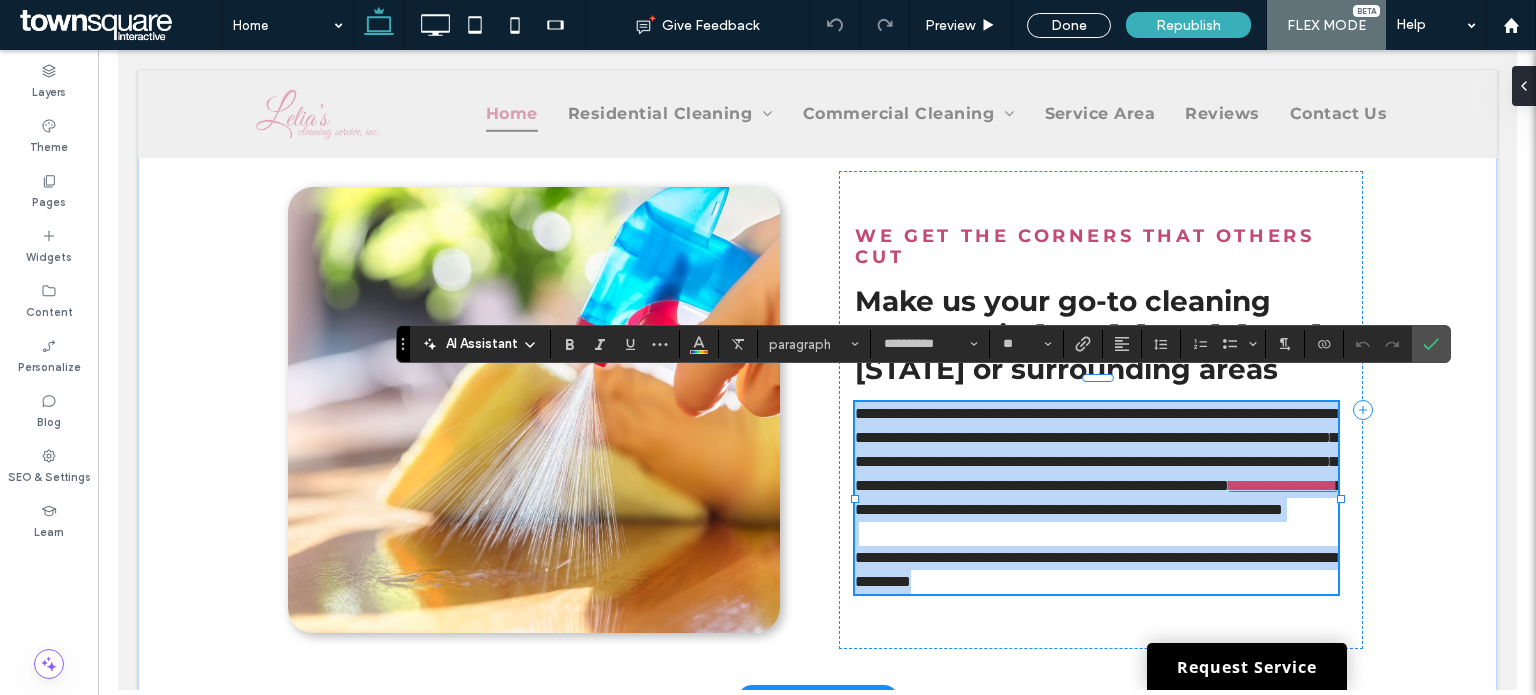 drag, startPoint x: 848, startPoint y: 389, endPoint x: 1112, endPoint y: 605, distance: 341.1041 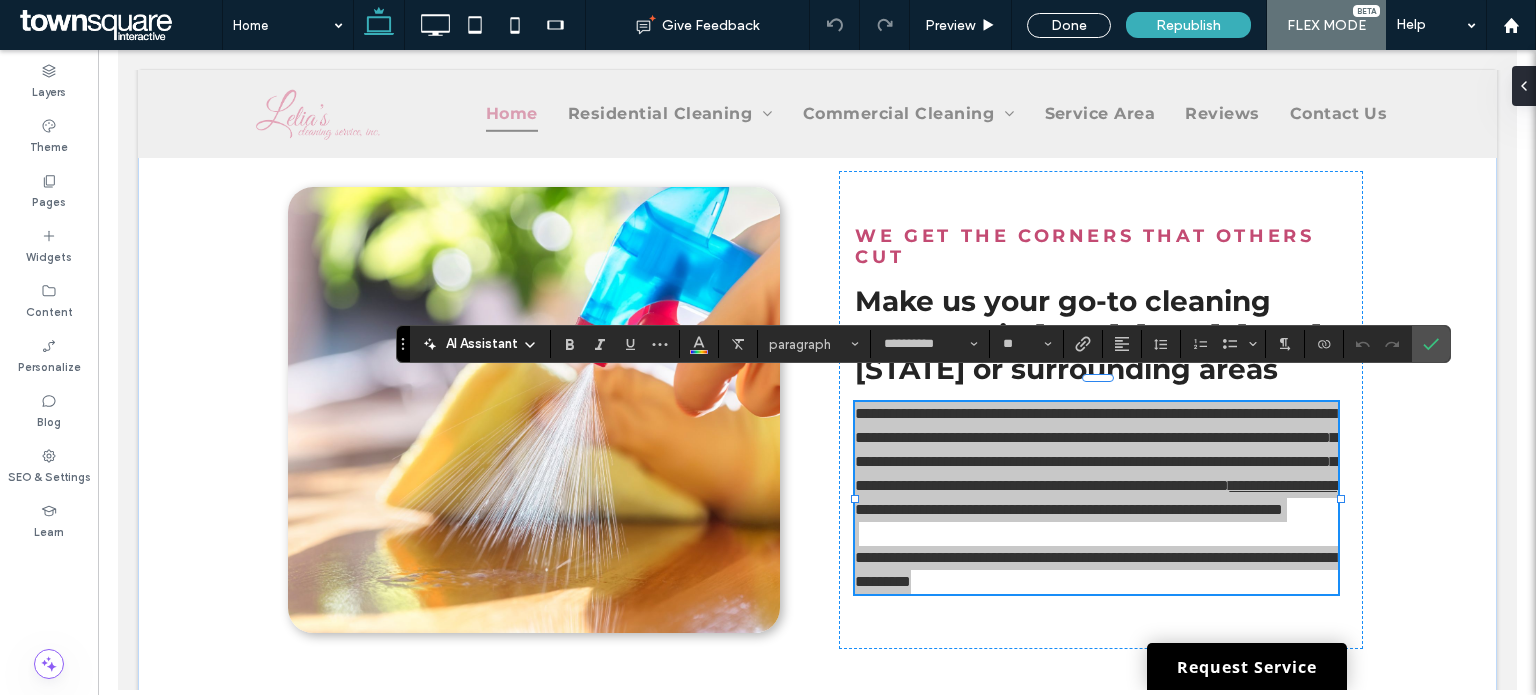 click on "AI Assistant" at bounding box center (482, 344) 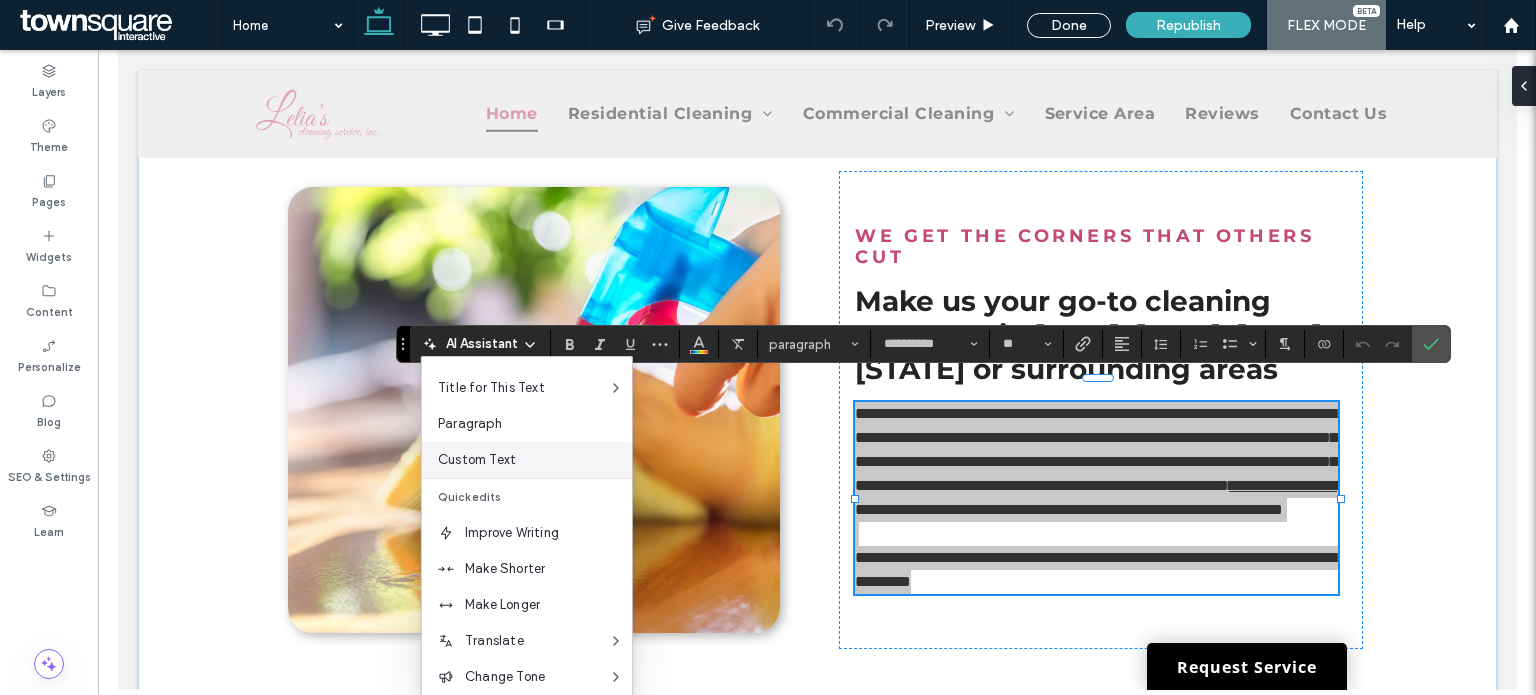scroll, scrollTop: 100, scrollLeft: 0, axis: vertical 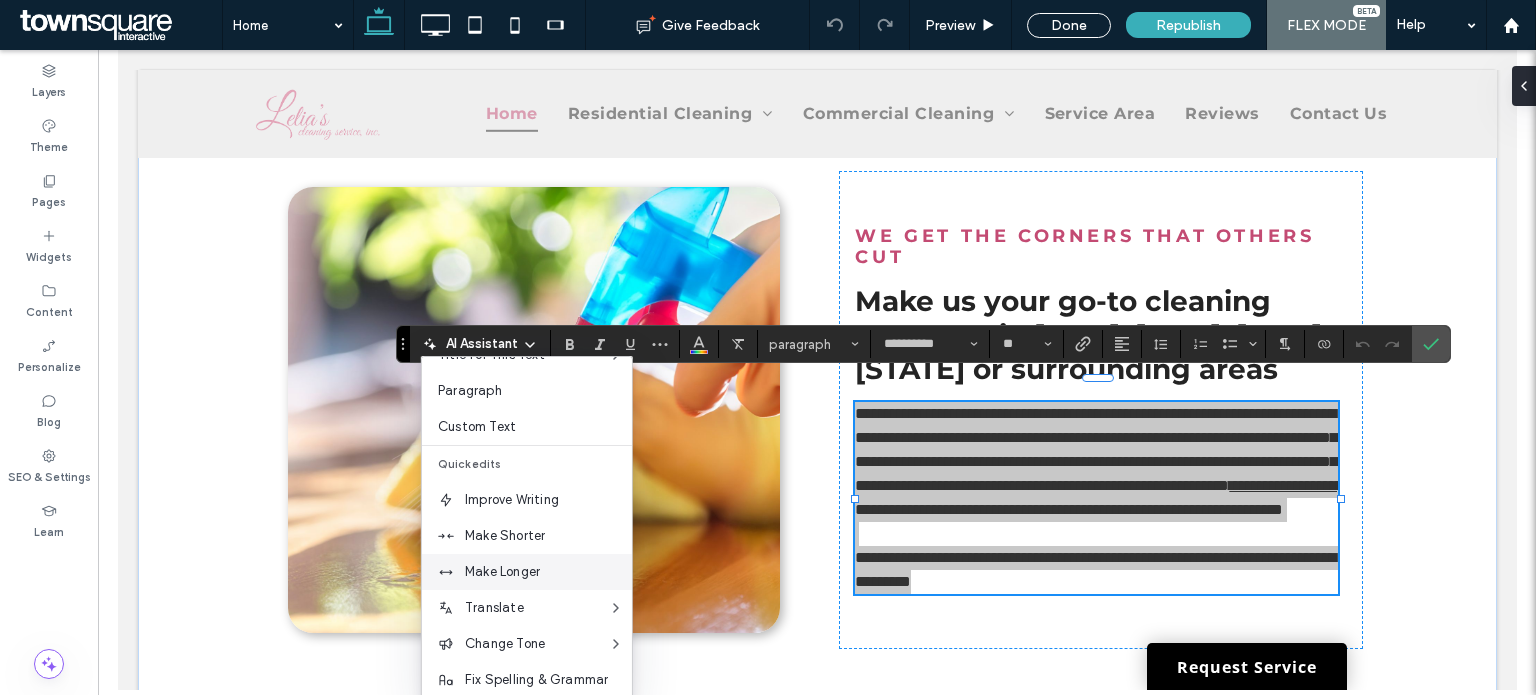 click on "Make Longer" at bounding box center (548, 572) 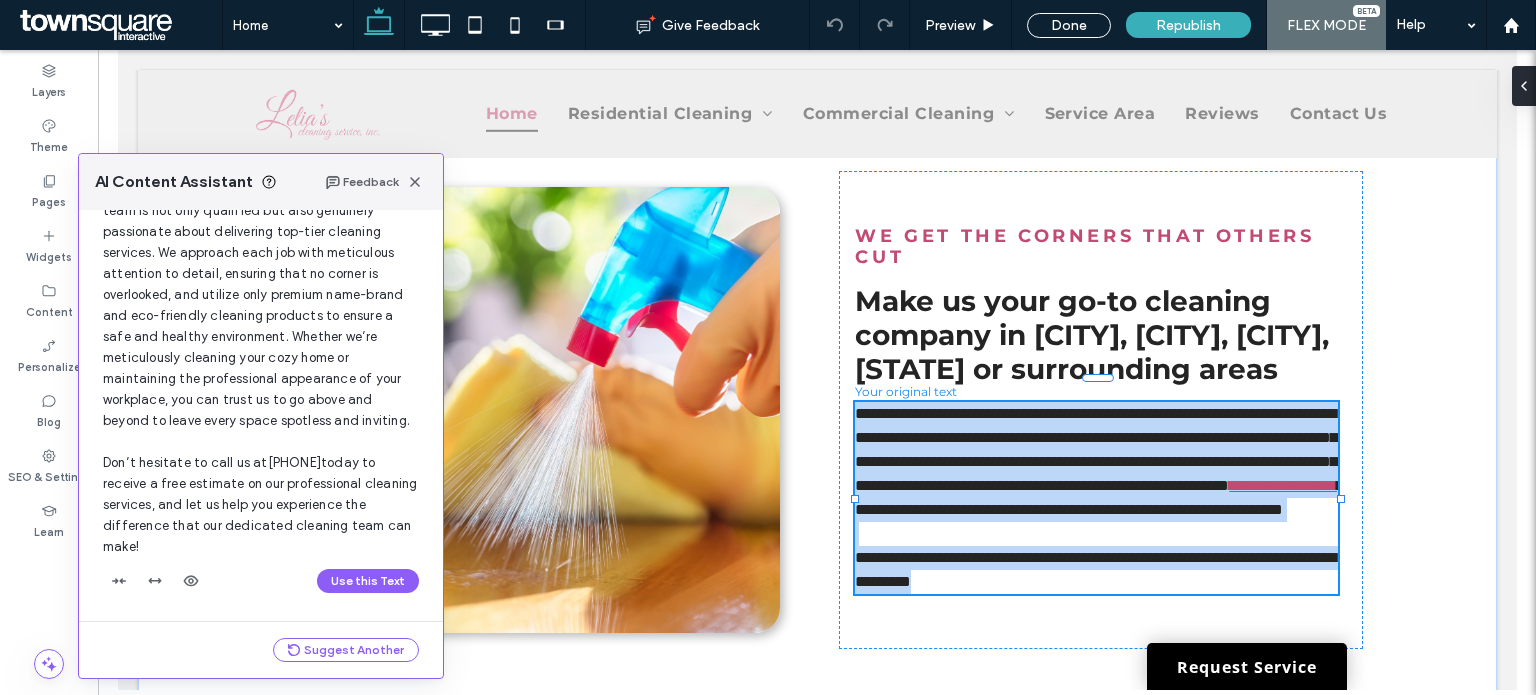 scroll, scrollTop: 207, scrollLeft: 0, axis: vertical 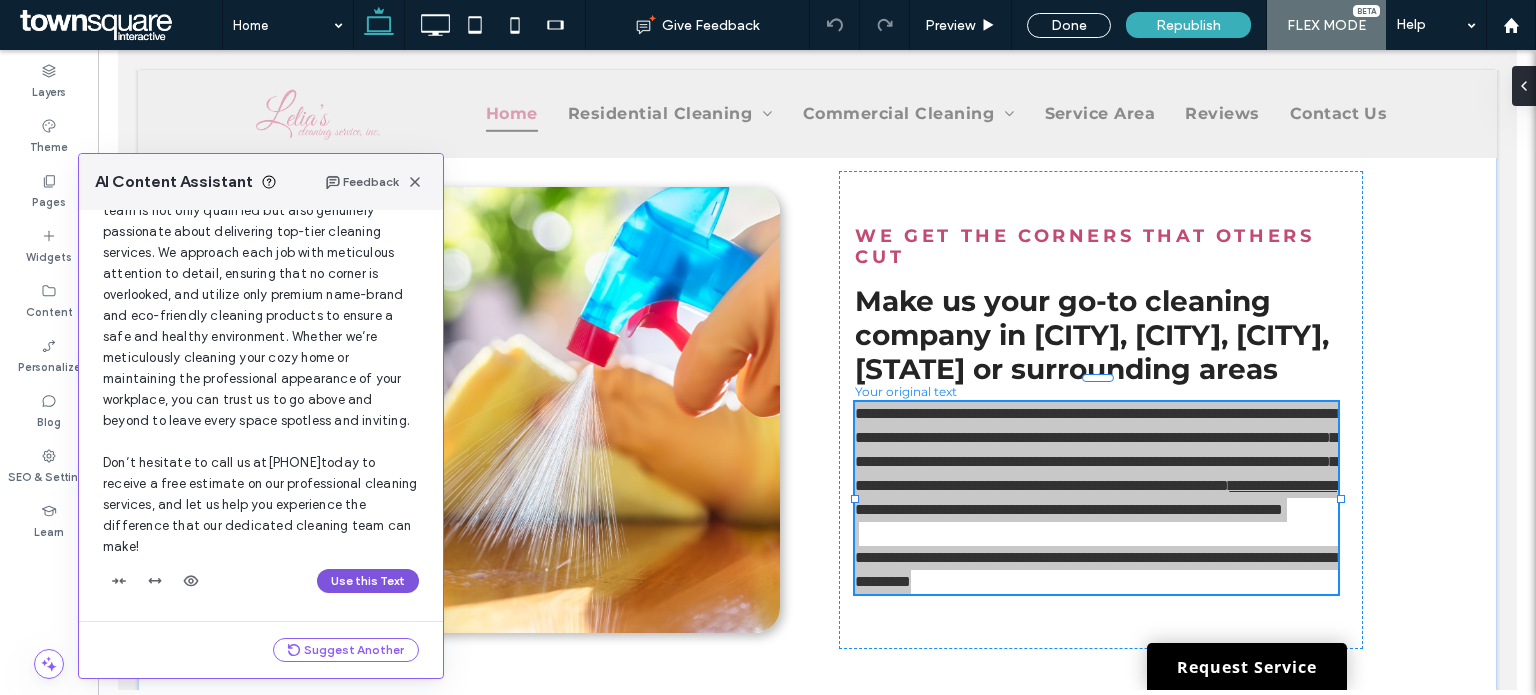 click on "Use this Text" at bounding box center (368, 581) 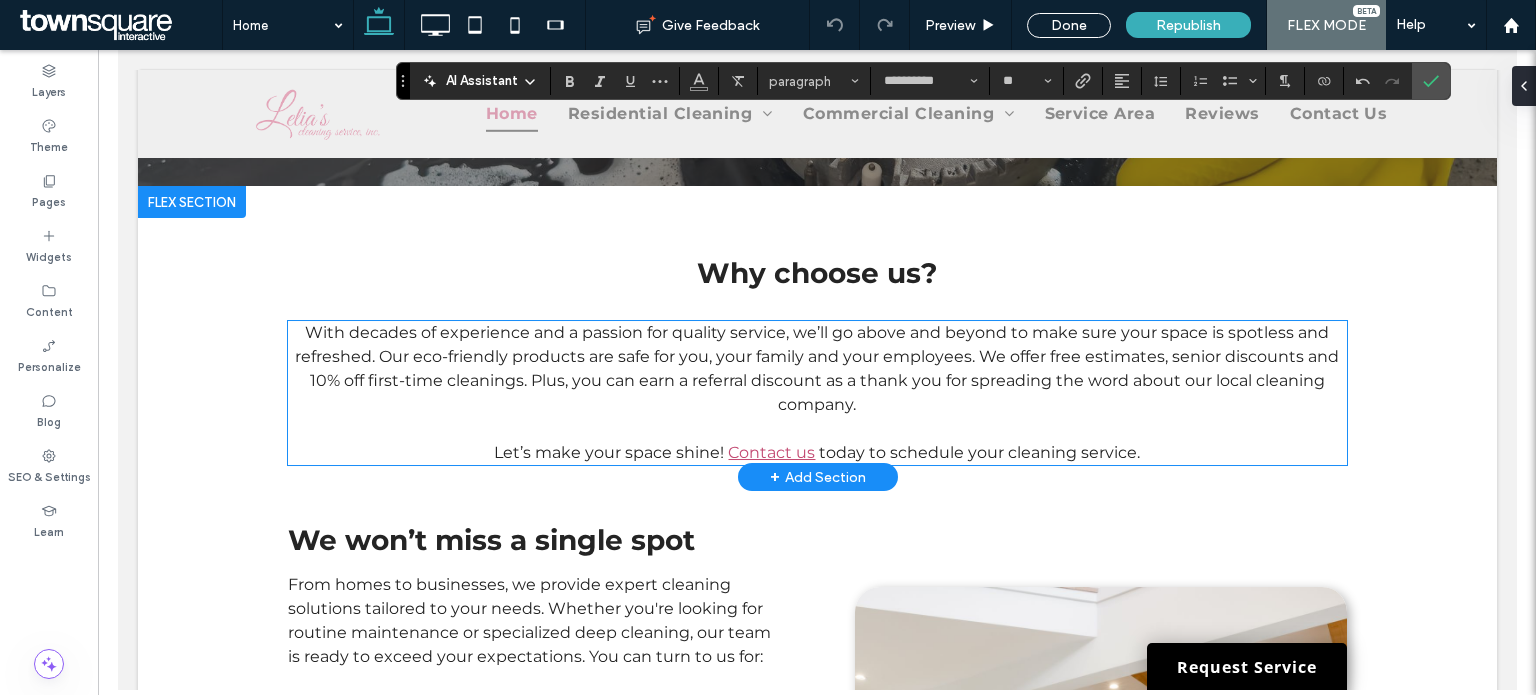 scroll, scrollTop: 2077, scrollLeft: 0, axis: vertical 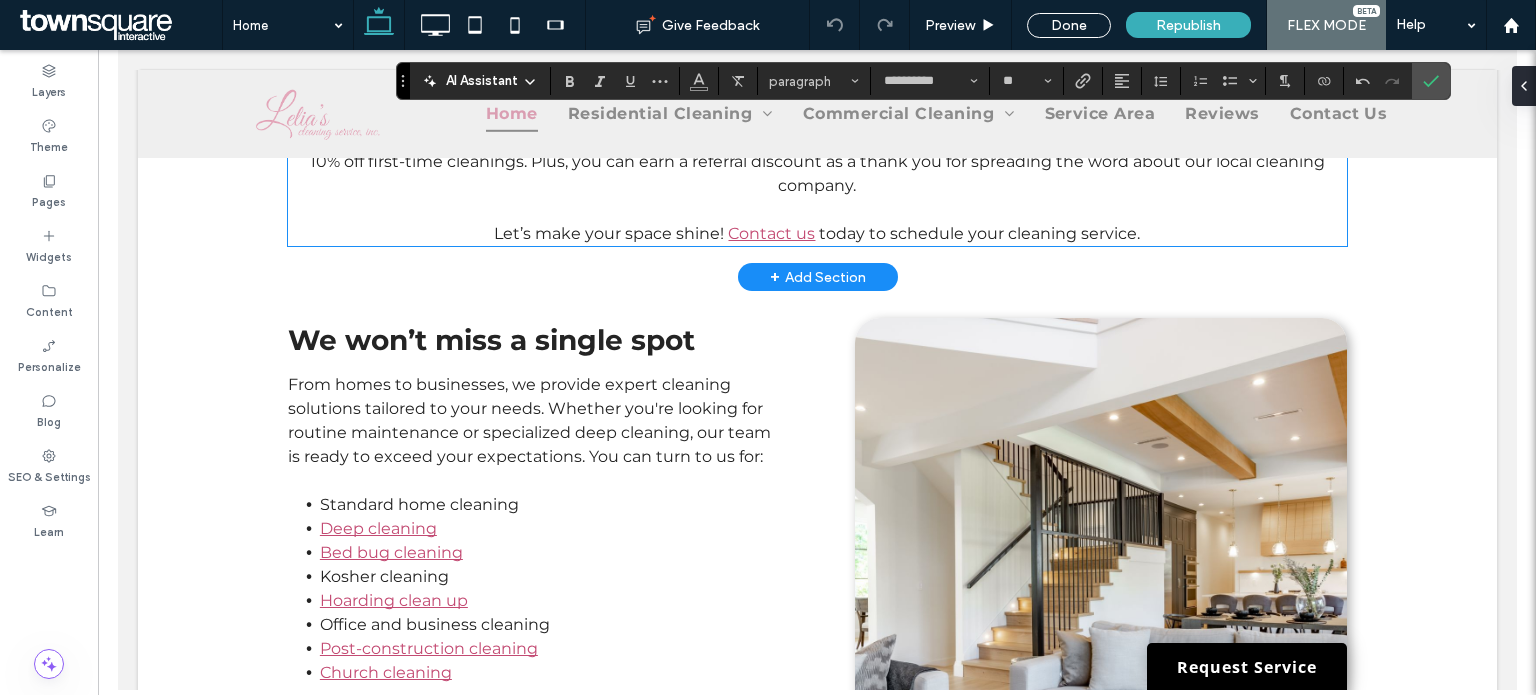 click on "With decades of experience and a passion for quality service, we’ll go above and beyond to make sure your space is spotless and refreshed. Our eco-friendly products are safe for you, your family and your employees. We offer free estimates, senior discounts and 10% off first-time cleanings. Plus, you can earn a referral discount as a thank you for spreading the word about our local cleaning company." at bounding box center (816, 150) 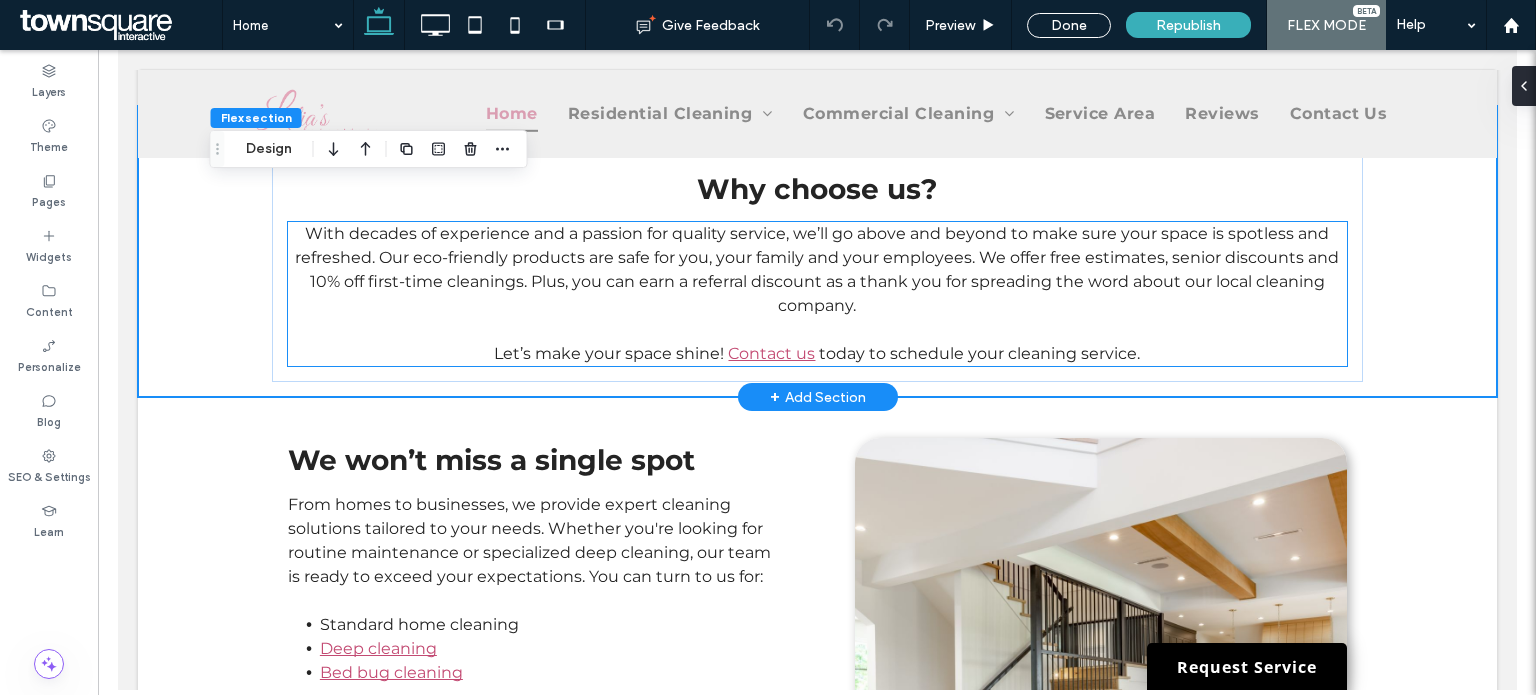 click on "With decades of experience and a passion for quality service, we’ll go above and beyond to make sure your space is spotless and refreshed. Our eco-friendly products are safe for you, your family and your employees. We offer free estimates, senior discounts and 10% off first-time cleanings. Plus, you can earn a referral discount as a thank you for spreading the word about our local cleaning company." at bounding box center (816, 270) 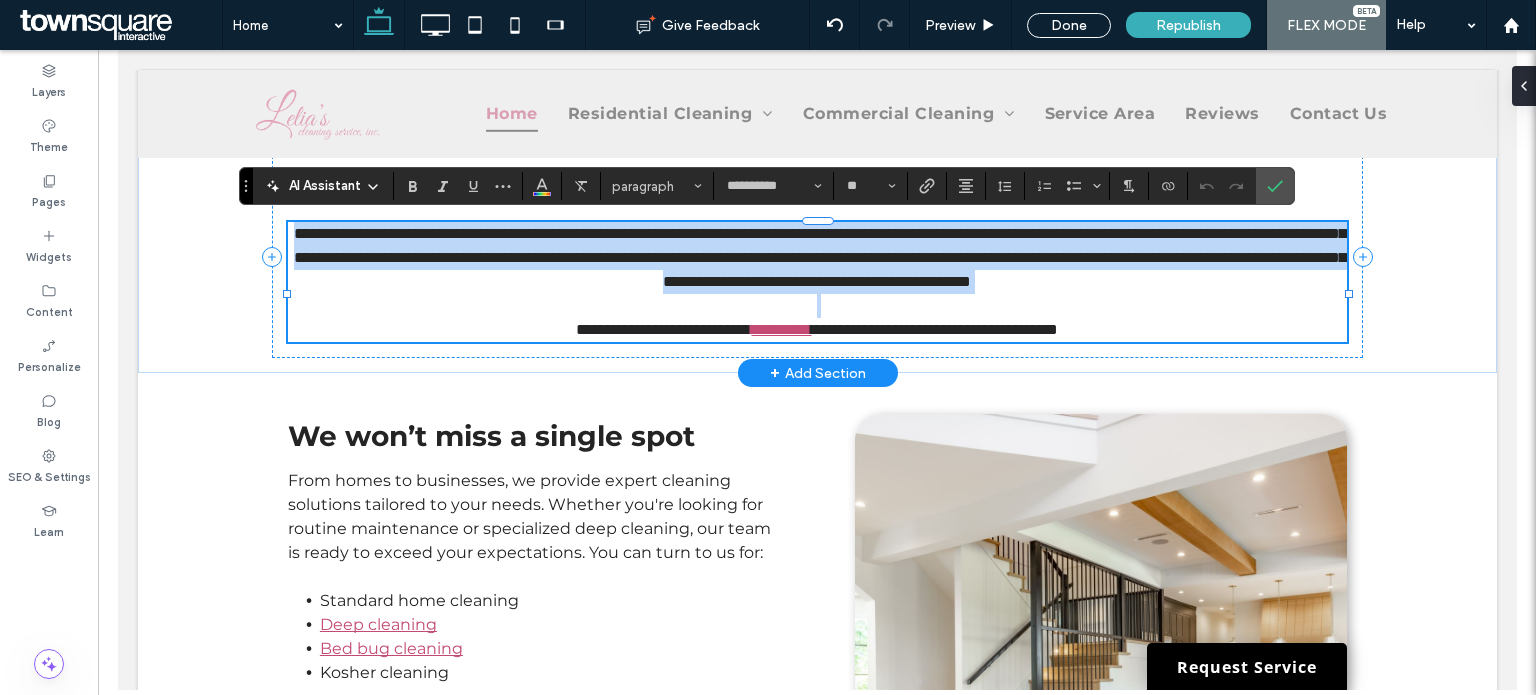 click on "**********" at bounding box center [816, 258] 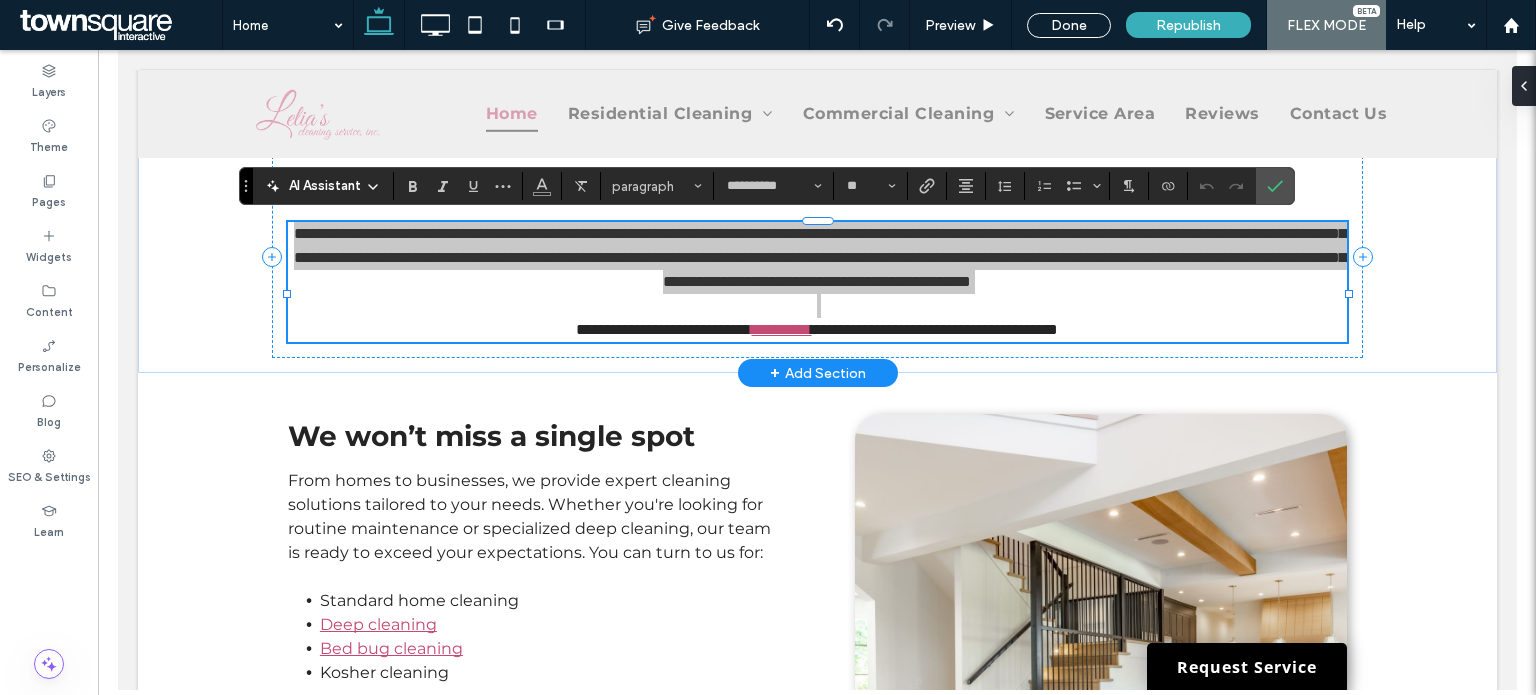 click on "AI Assistant" at bounding box center (325, 186) 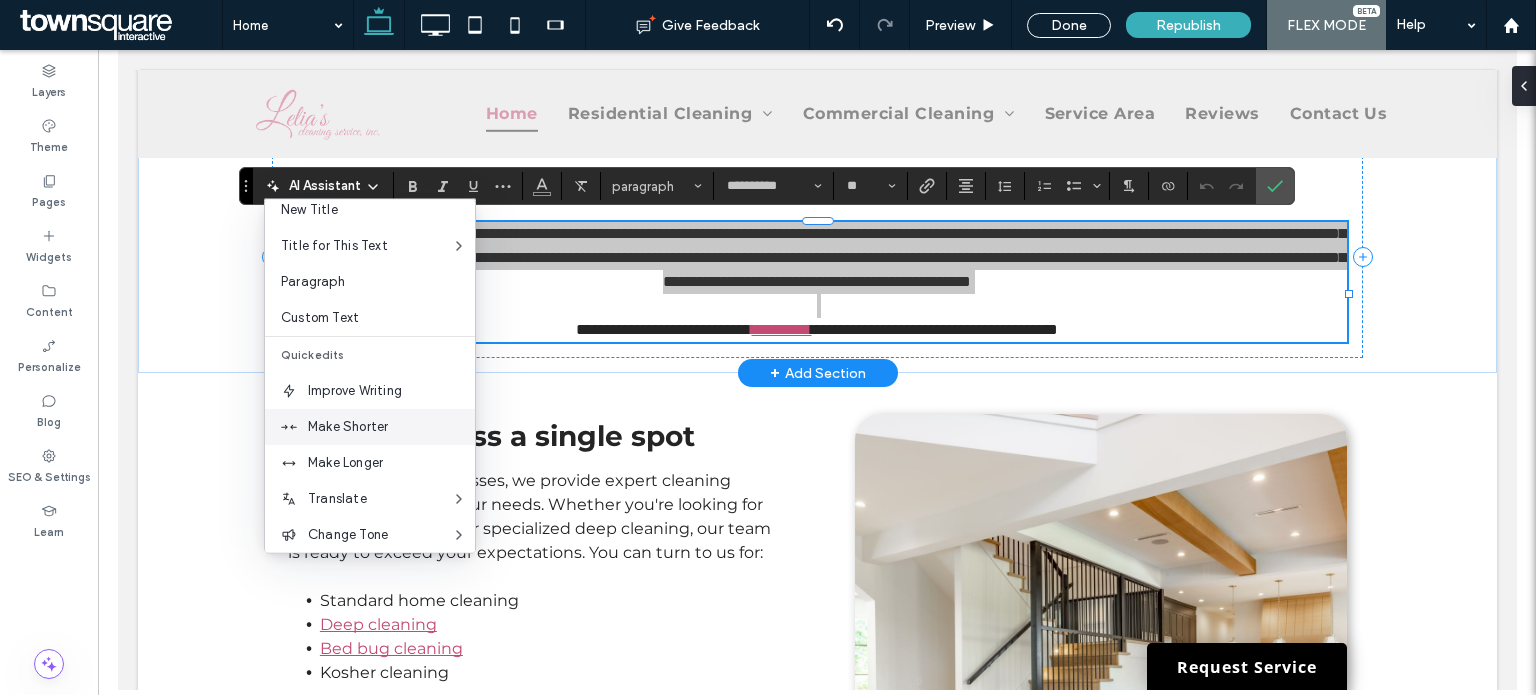 scroll, scrollTop: 100, scrollLeft: 0, axis: vertical 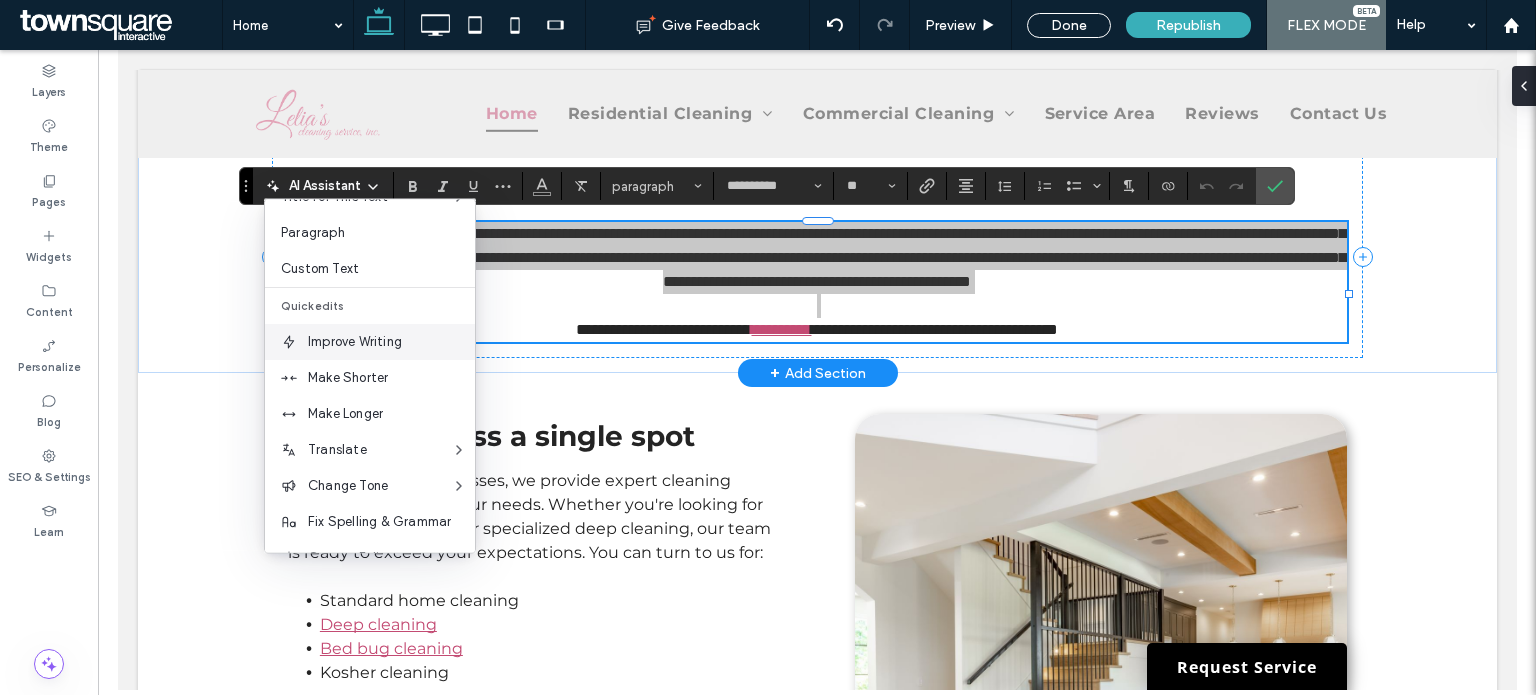 click on "Improve Writing" at bounding box center [391, 342] 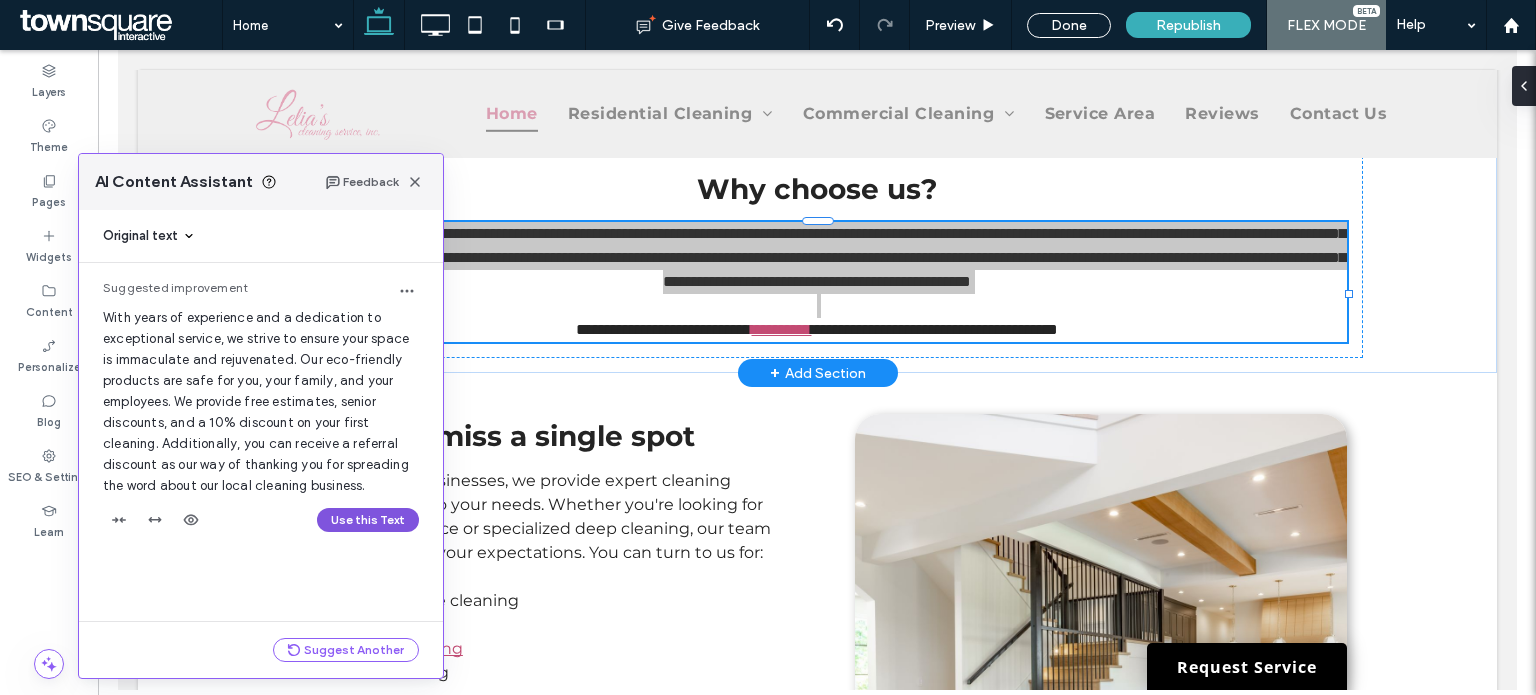 click on "Use this Text" at bounding box center [368, 520] 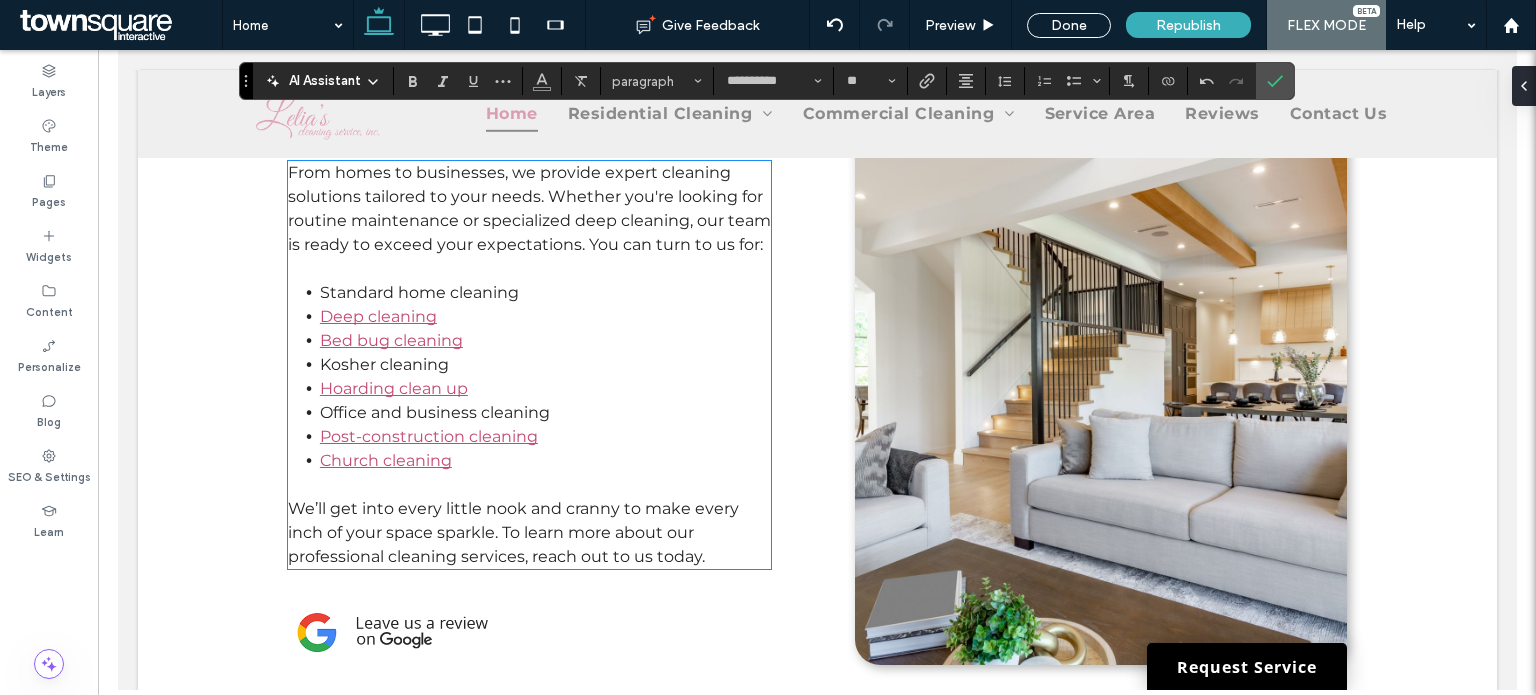 scroll, scrollTop: 2242, scrollLeft: 0, axis: vertical 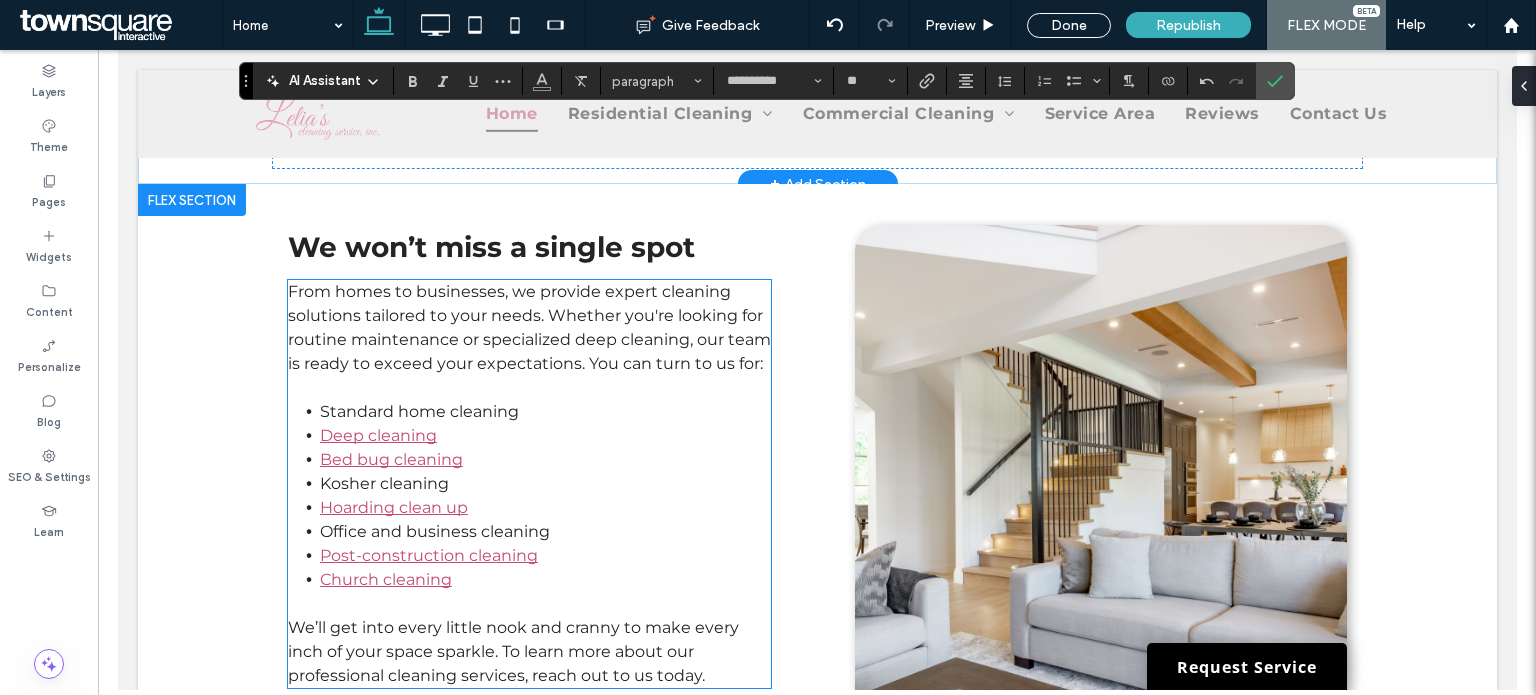 click on "From homes to businesses, we provide expert cleaning solutions tailored to your needs. Whether you're looking for routine maintenance or specialized deep cleaning, our team is ready to exceed your expectations. You can turn to us for:" at bounding box center [528, 327] 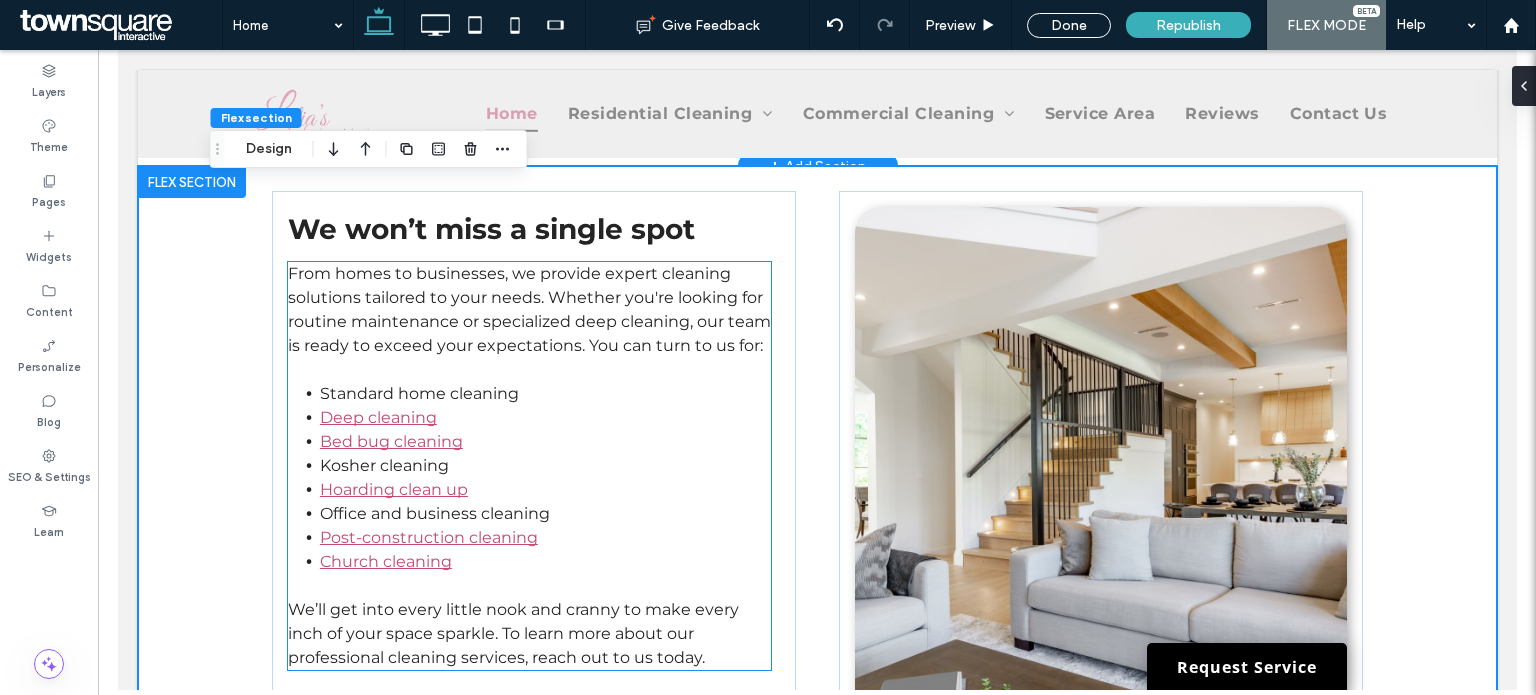 click on "From homes to businesses, we provide expert cleaning solutions tailored to your needs. Whether you're looking for routine maintenance or specialized deep cleaning, our team is ready to exceed your expectations. You can turn to us for:
Standard home cleaning Deep cleaning Bed bug cleaning Kosher cleaning Hoarding clean up Office and business cleaning Post-construction cleaning Church cleaning
We’ll get into every little nook and cranny to make every inch of your space sparkle. To learn more about our professional cleaning services, reach out to us today." at bounding box center [528, 466] 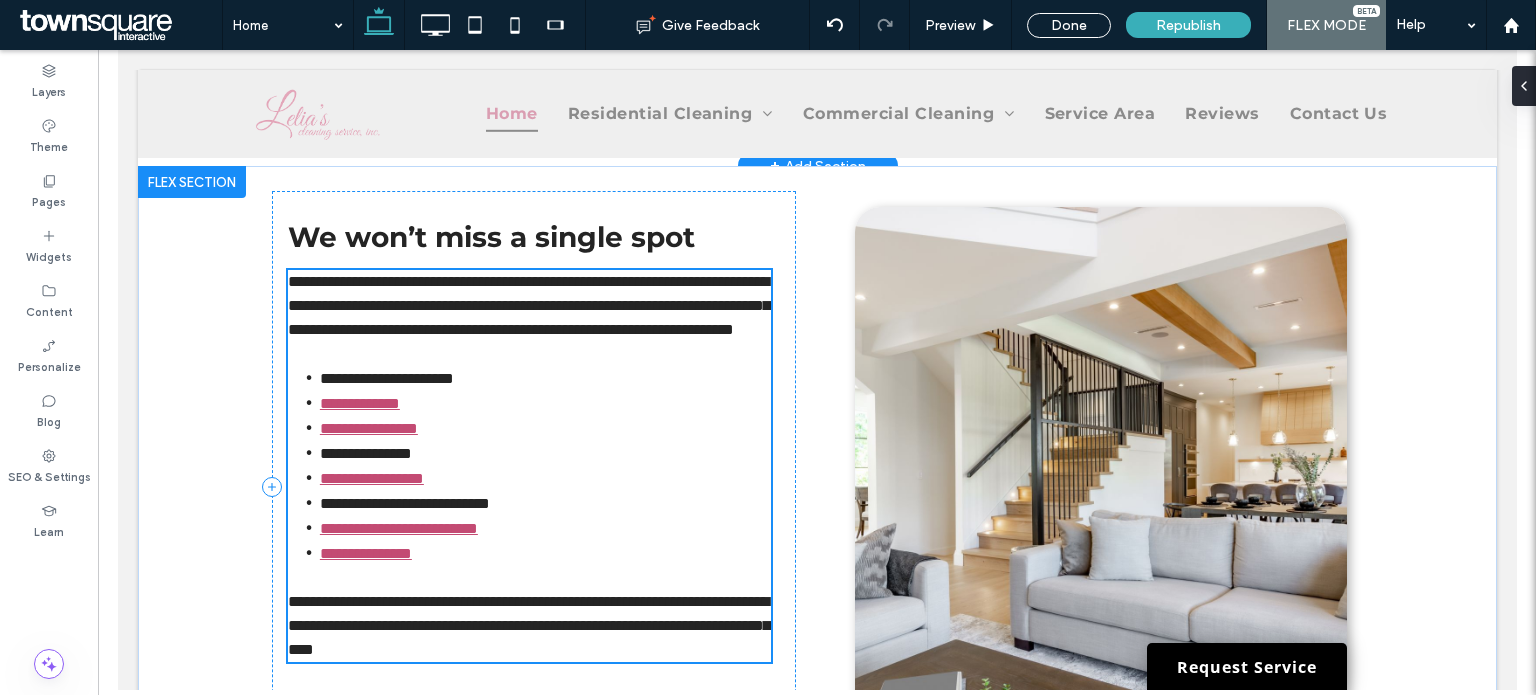 scroll, scrollTop: 2399, scrollLeft: 0, axis: vertical 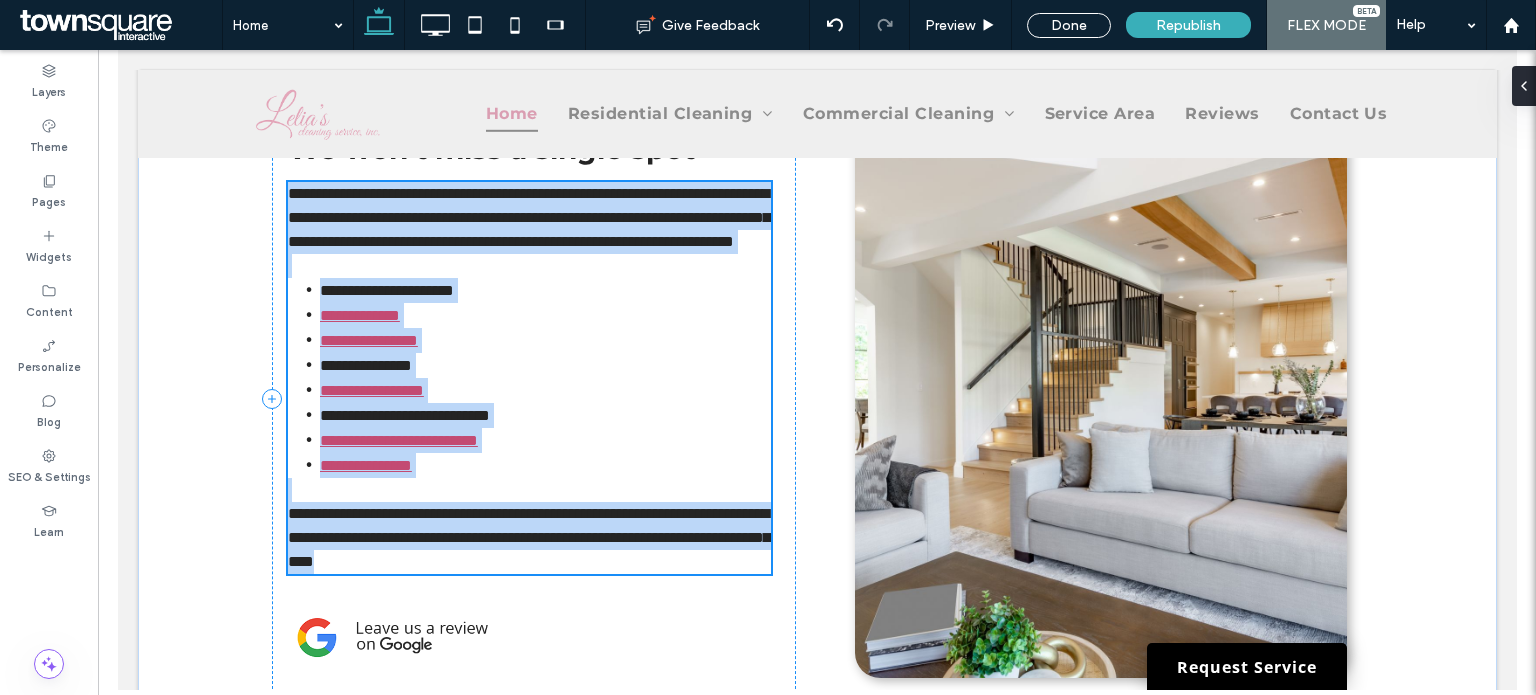 type on "**********" 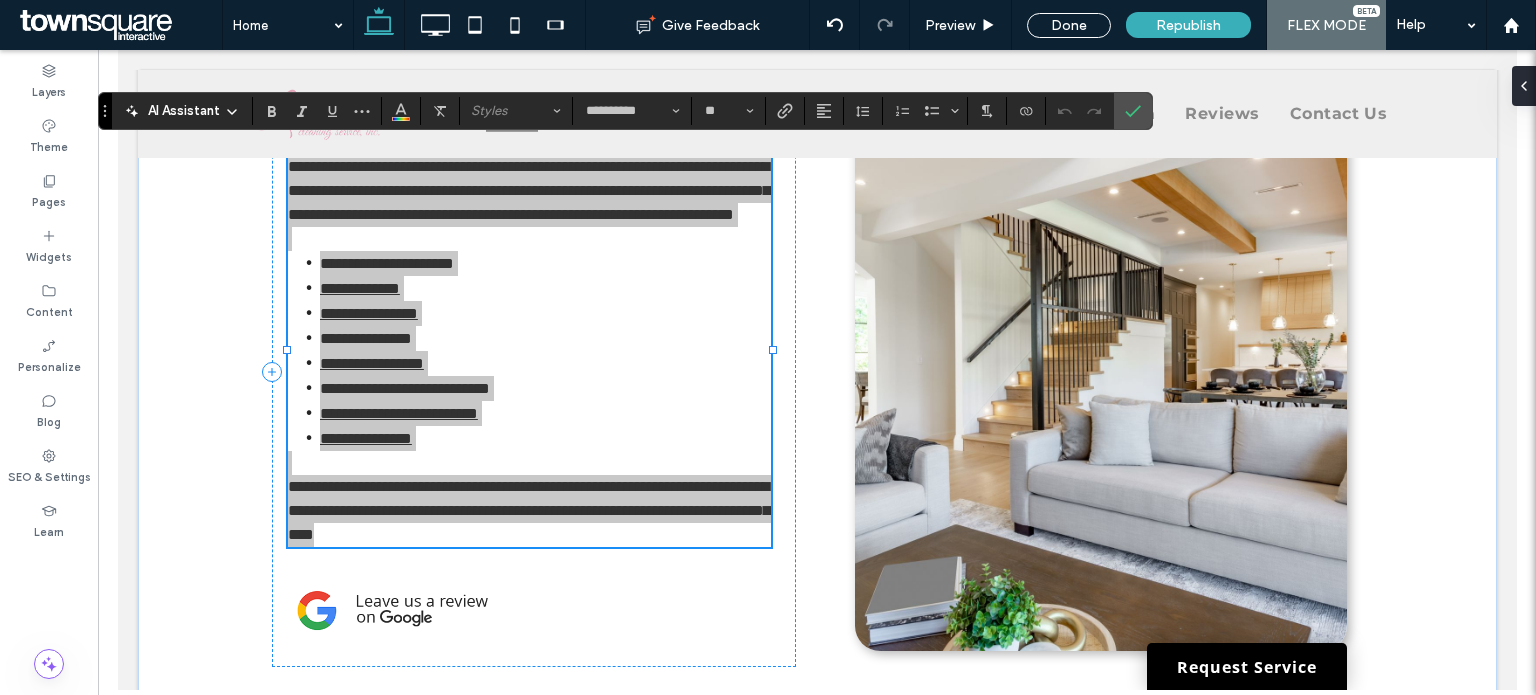 click on "AI Assistant" at bounding box center (184, 111) 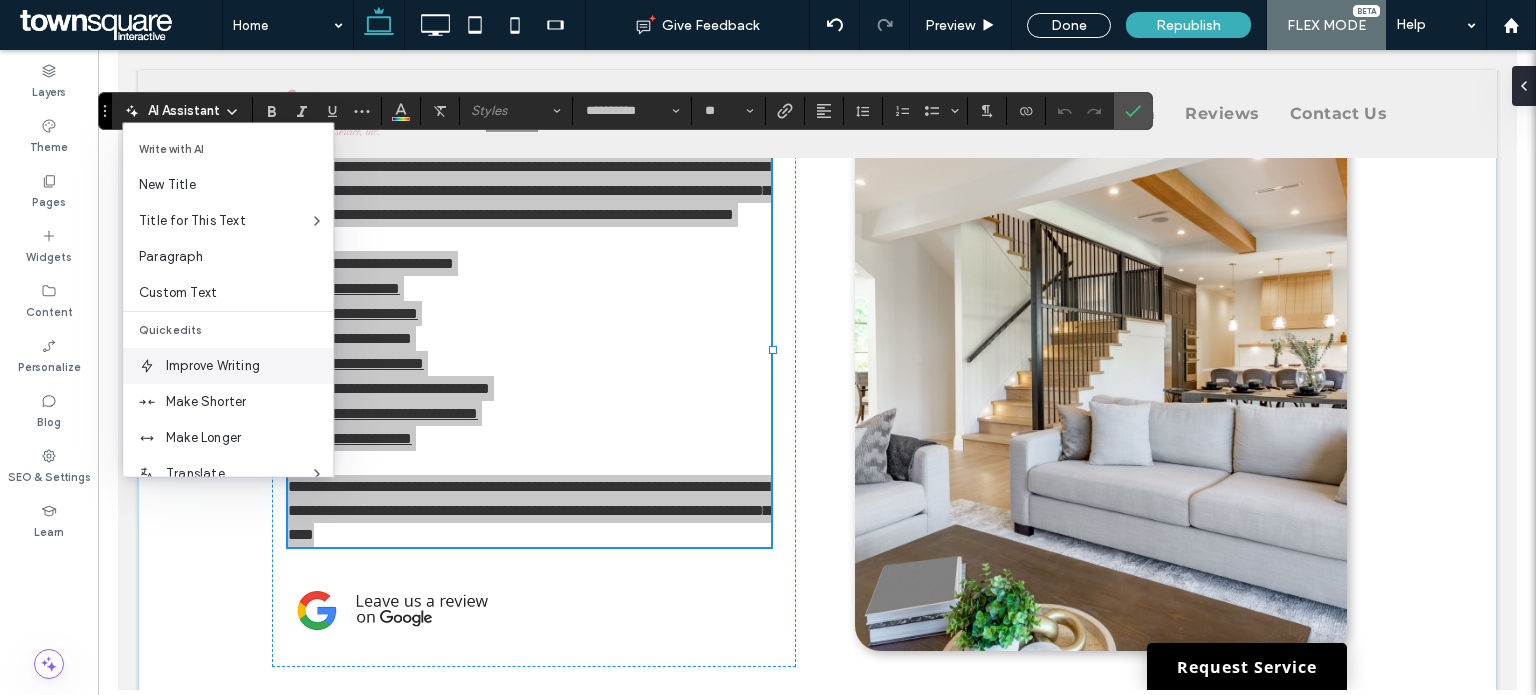 scroll, scrollTop: 100, scrollLeft: 0, axis: vertical 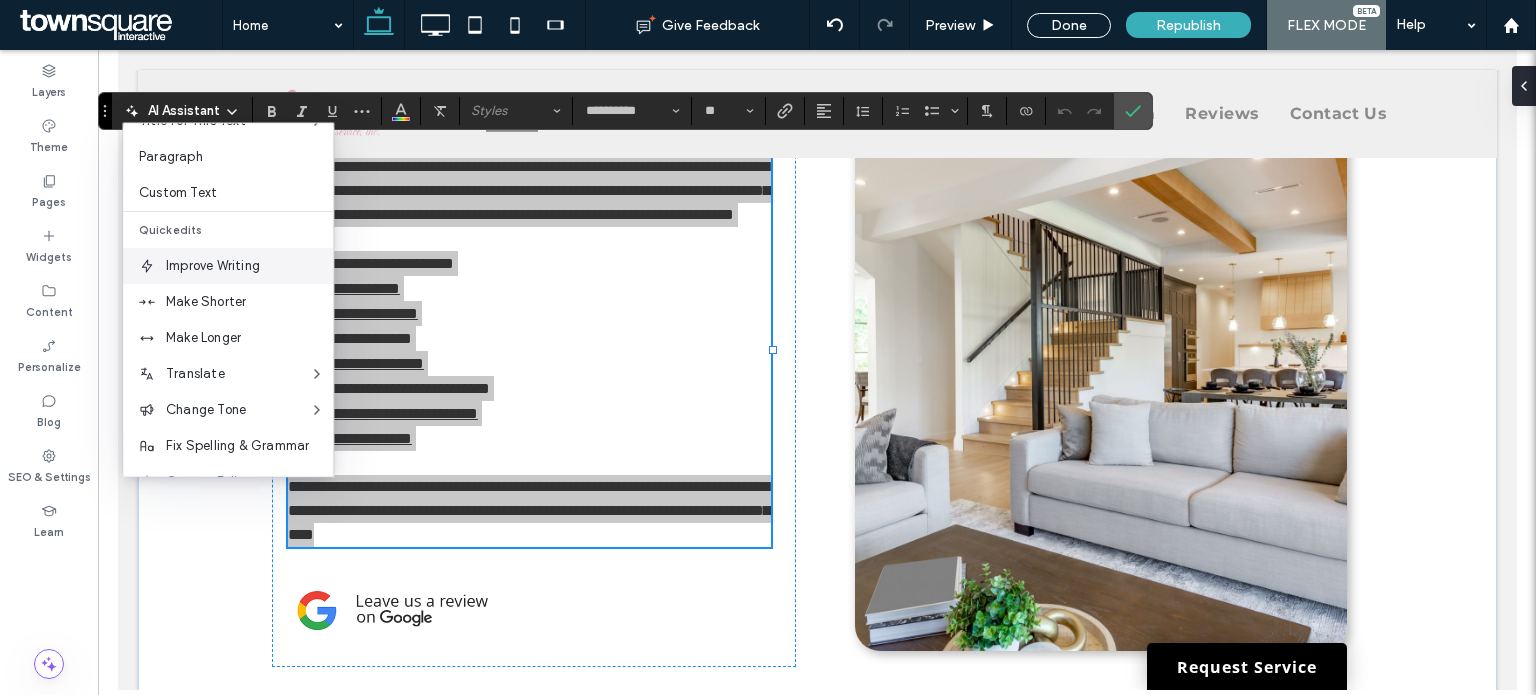 click on "Improve Writing" at bounding box center (249, 266) 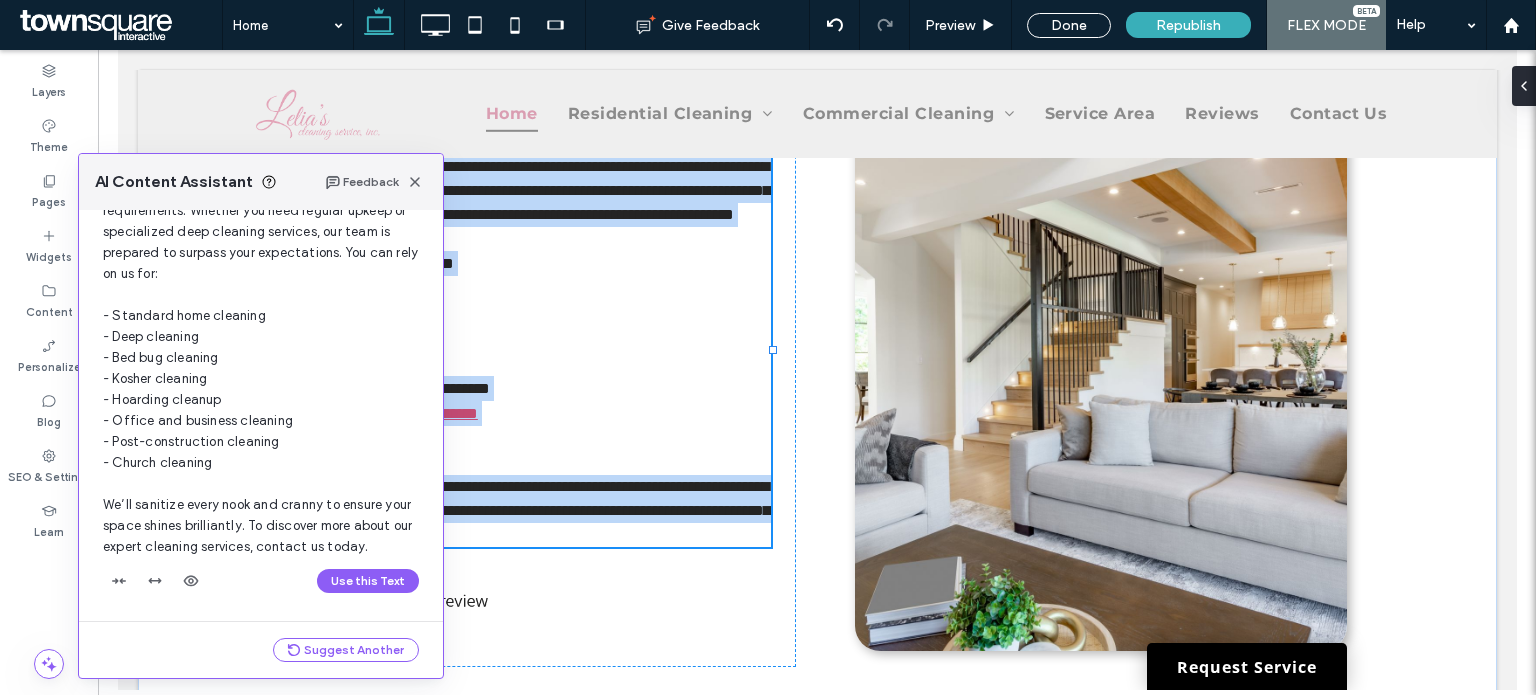 scroll, scrollTop: 165, scrollLeft: 0, axis: vertical 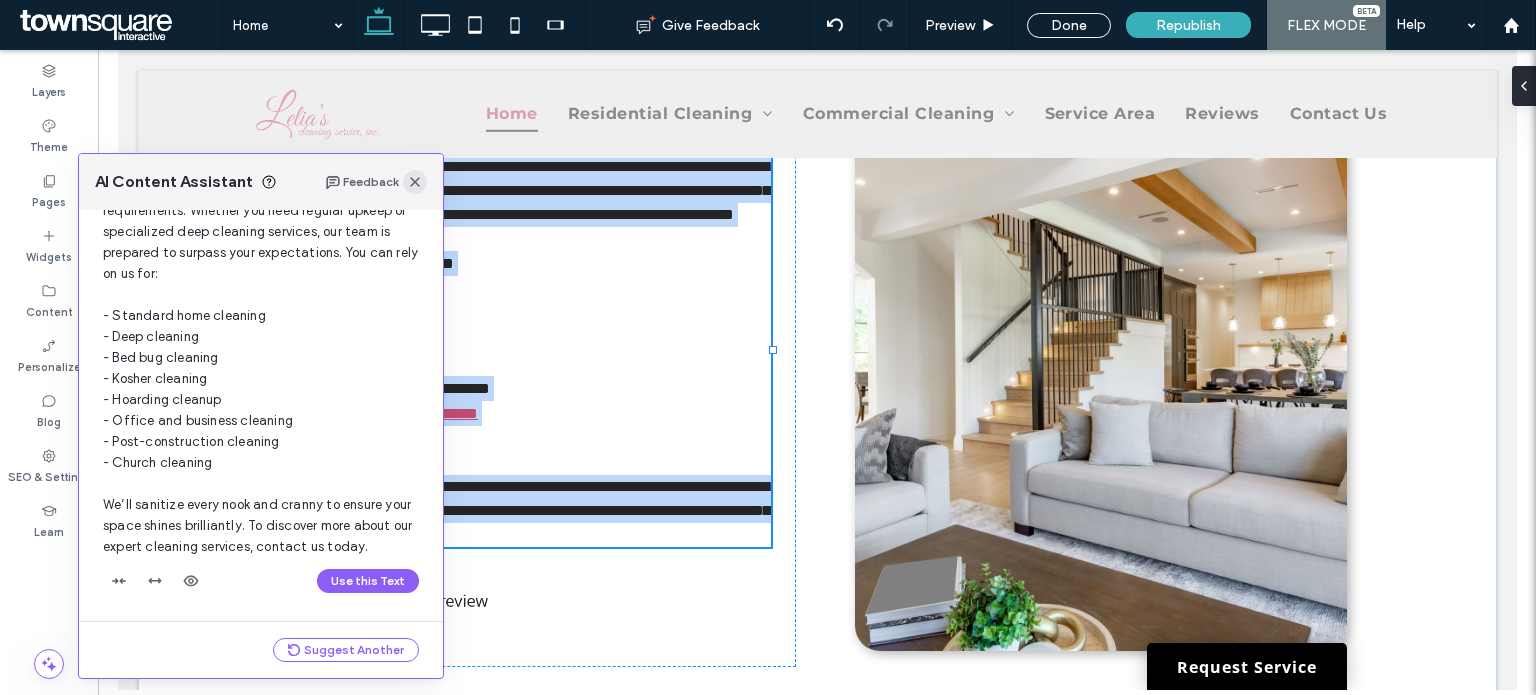 click 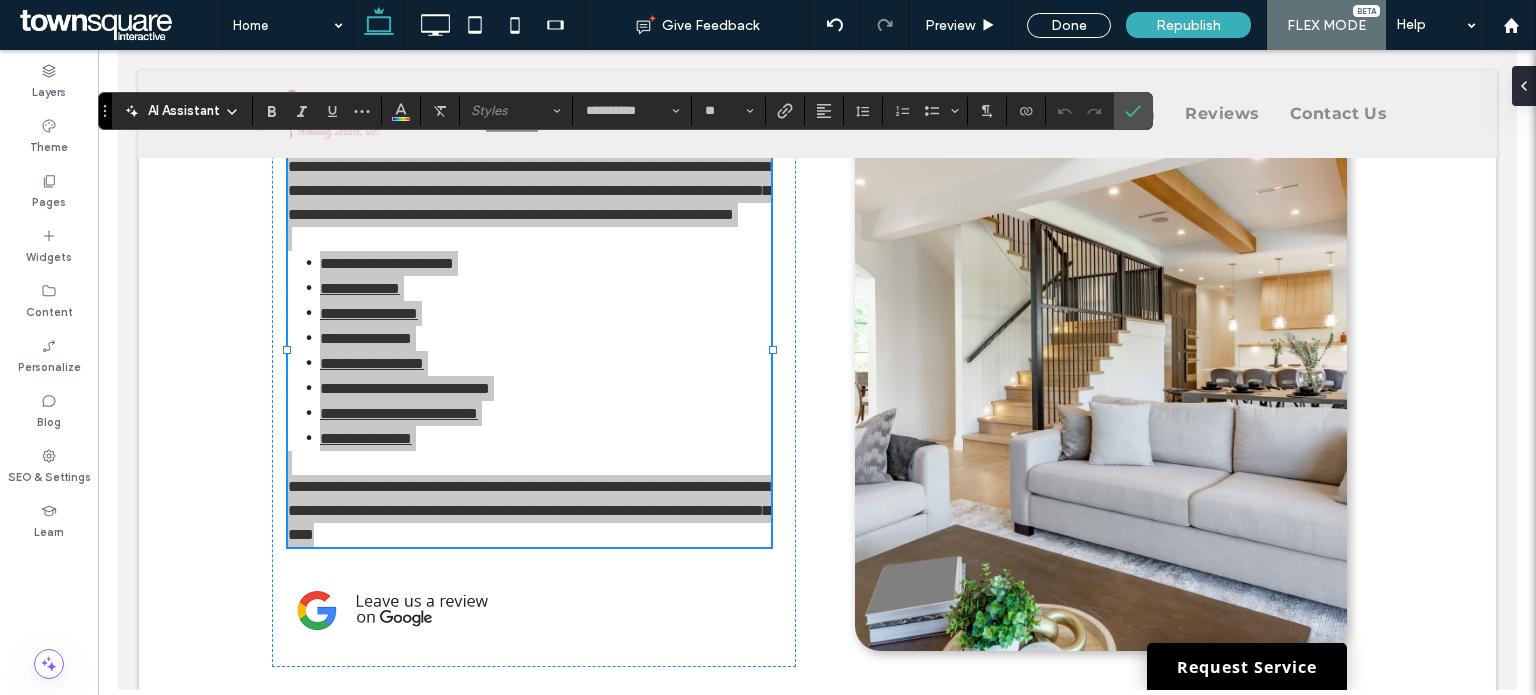 click on "AI Assistant" at bounding box center (184, 111) 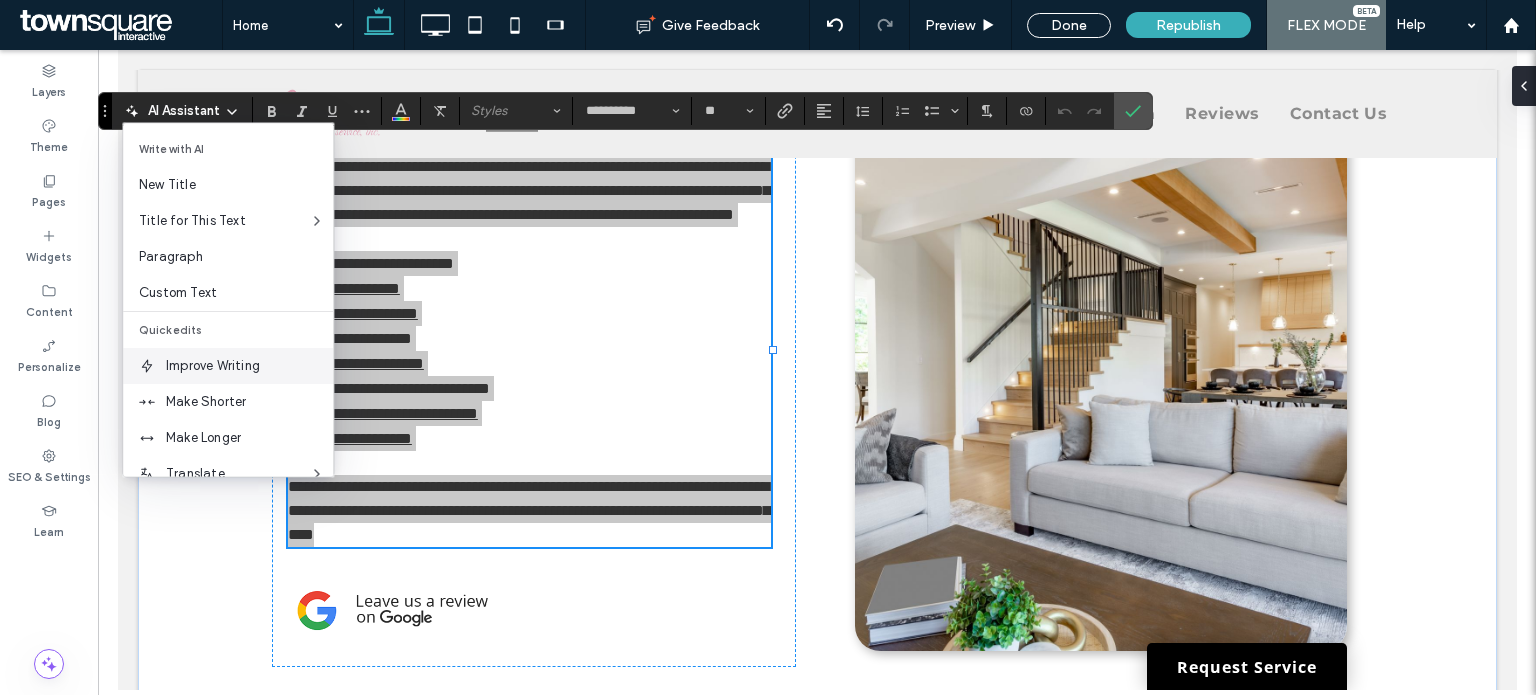 click on "Improve Writing" at bounding box center [228, 366] 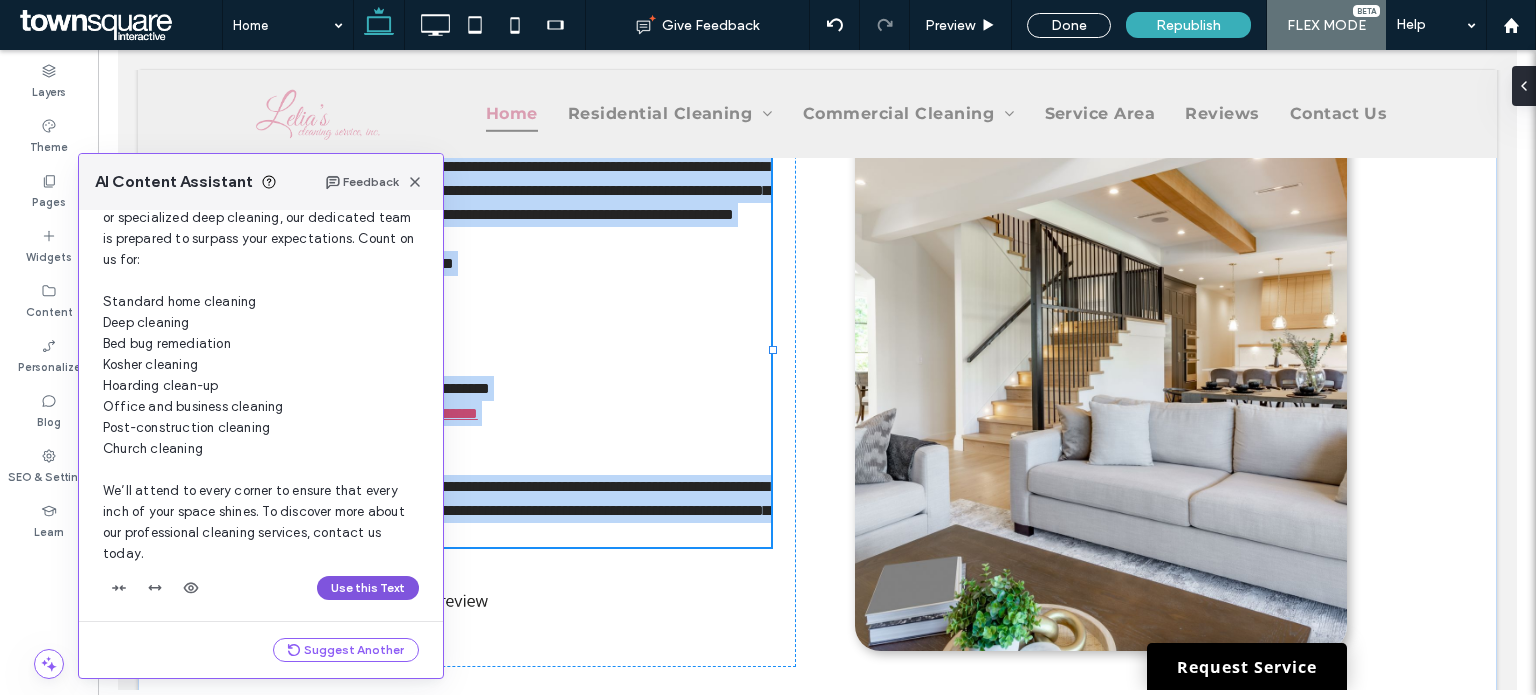 scroll, scrollTop: 165, scrollLeft: 0, axis: vertical 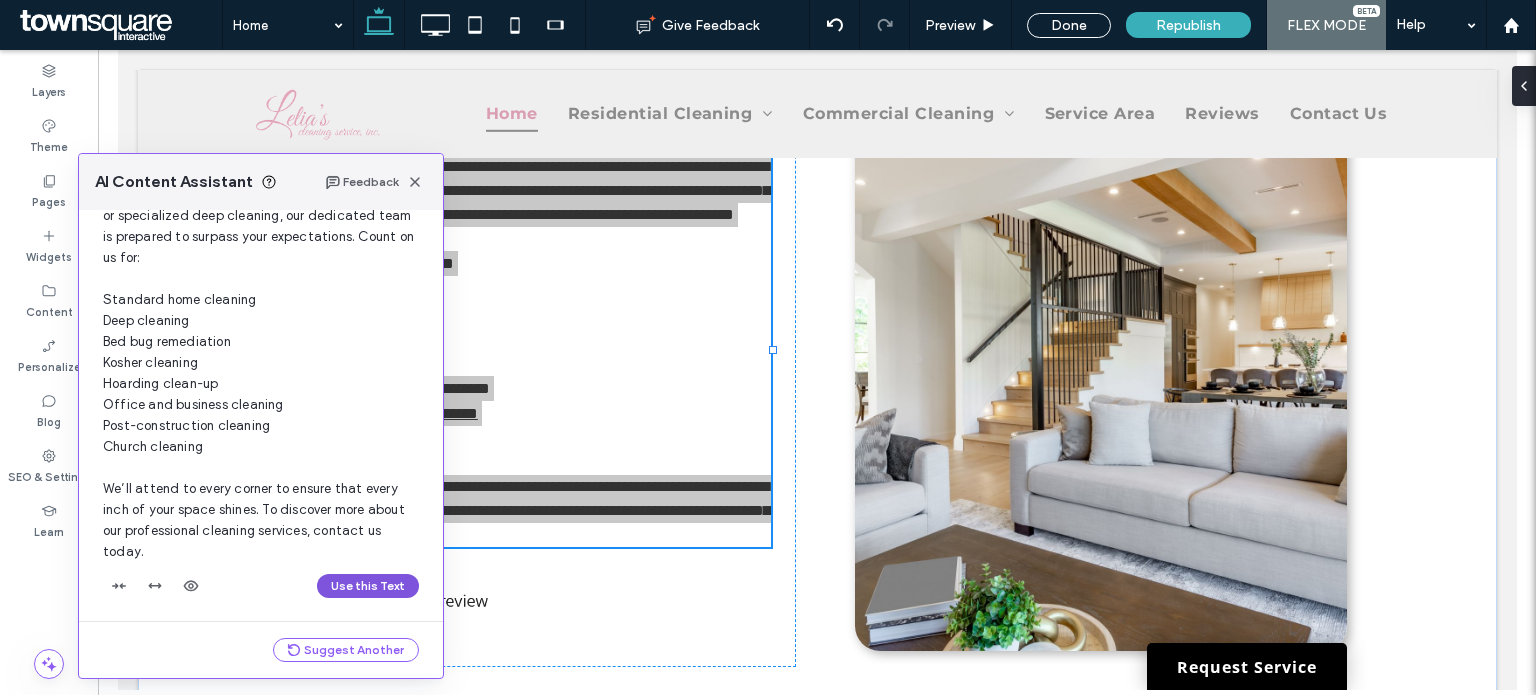 click on "Use this Text" at bounding box center (368, 586) 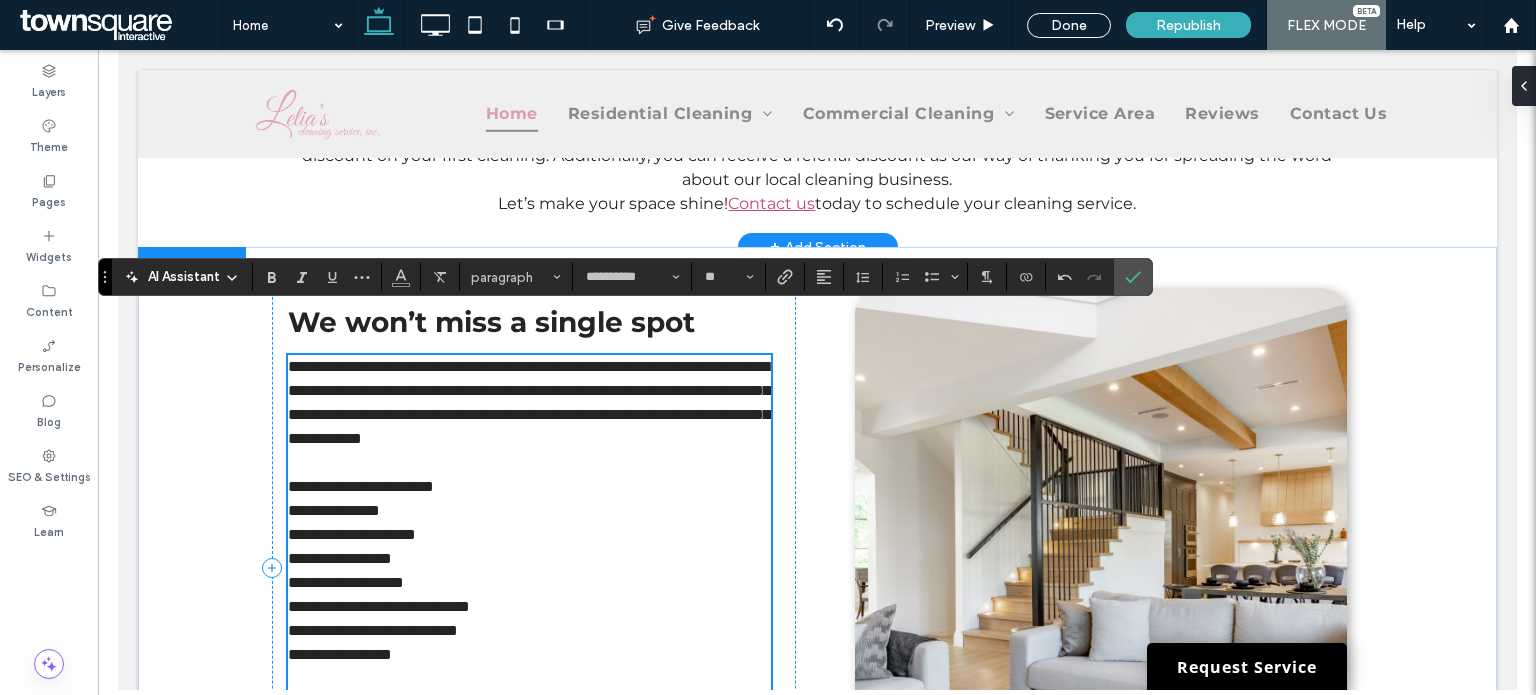 scroll, scrollTop: 2503, scrollLeft: 0, axis: vertical 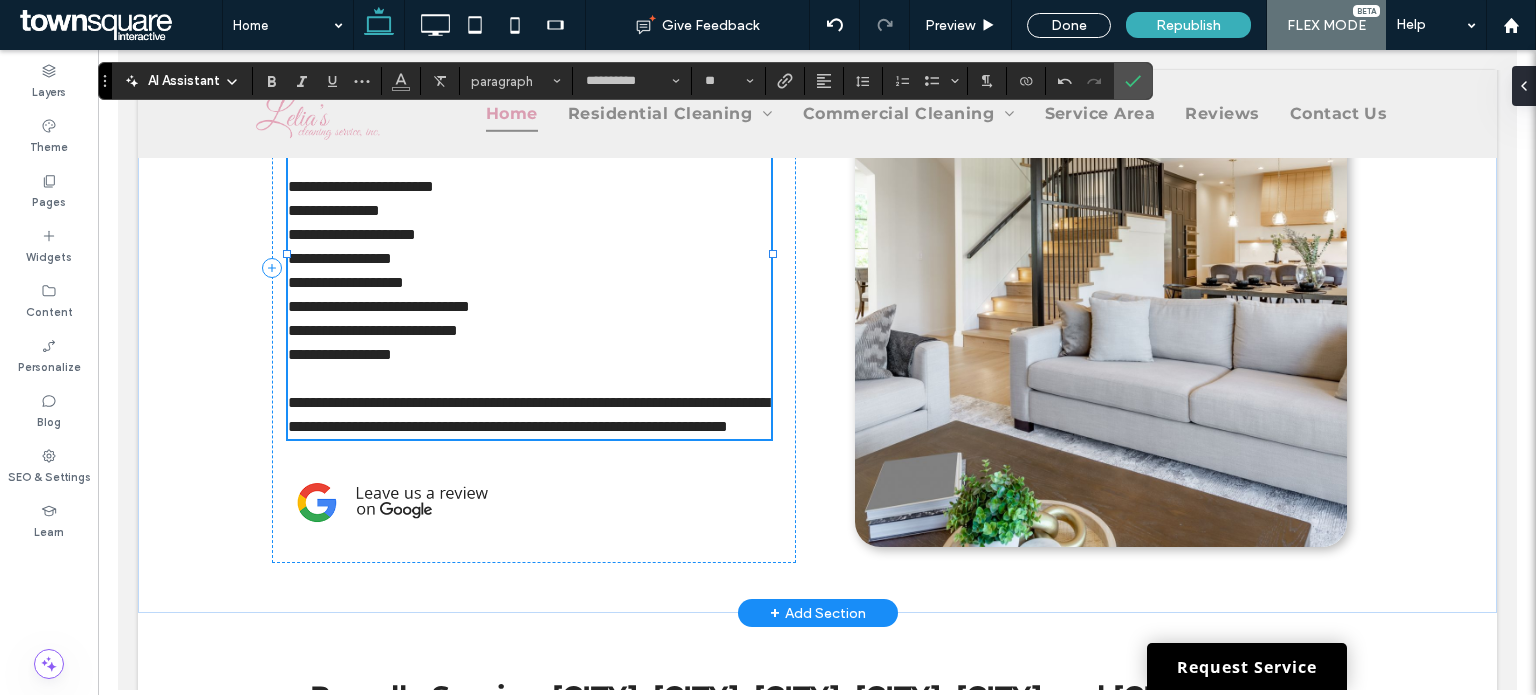 click on "**********" at bounding box center [528, 331] 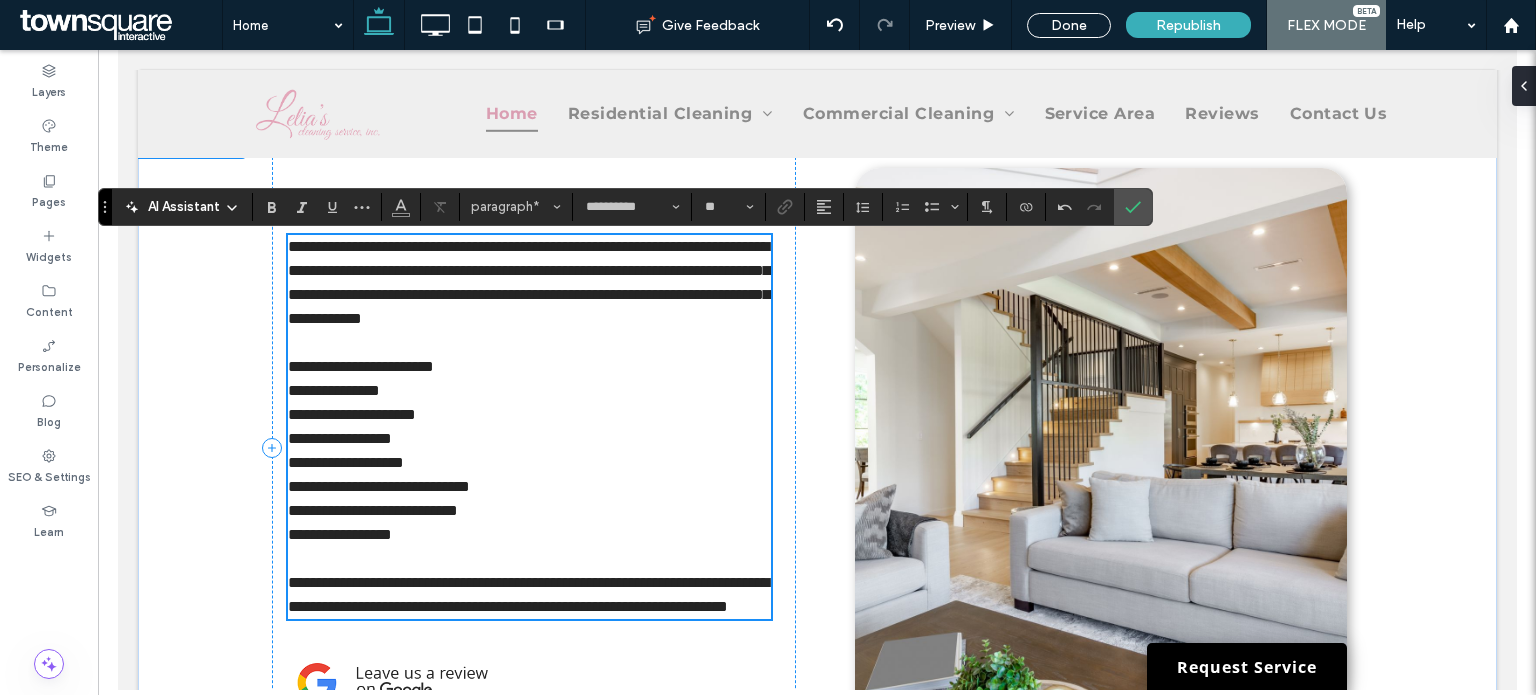 scroll, scrollTop: 2303, scrollLeft: 0, axis: vertical 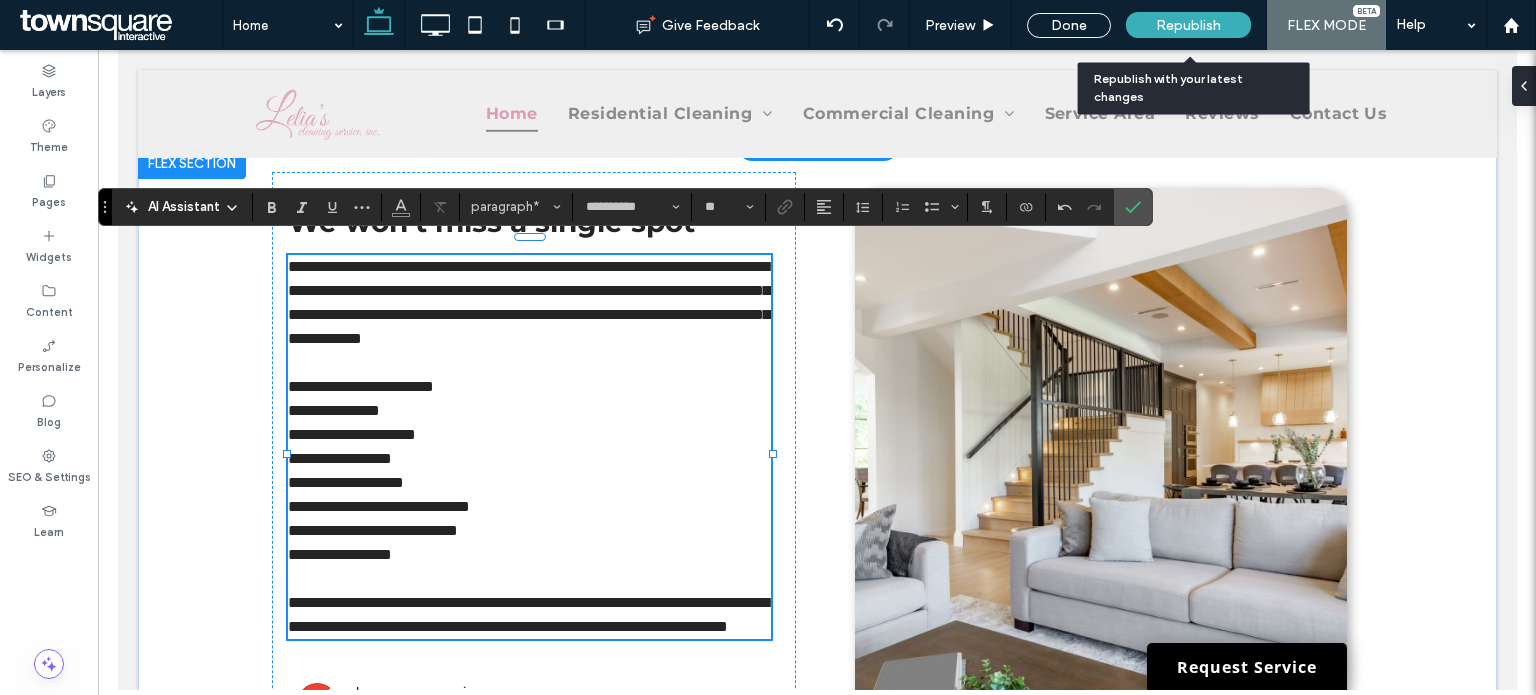 click on "Republish" at bounding box center (1188, 25) 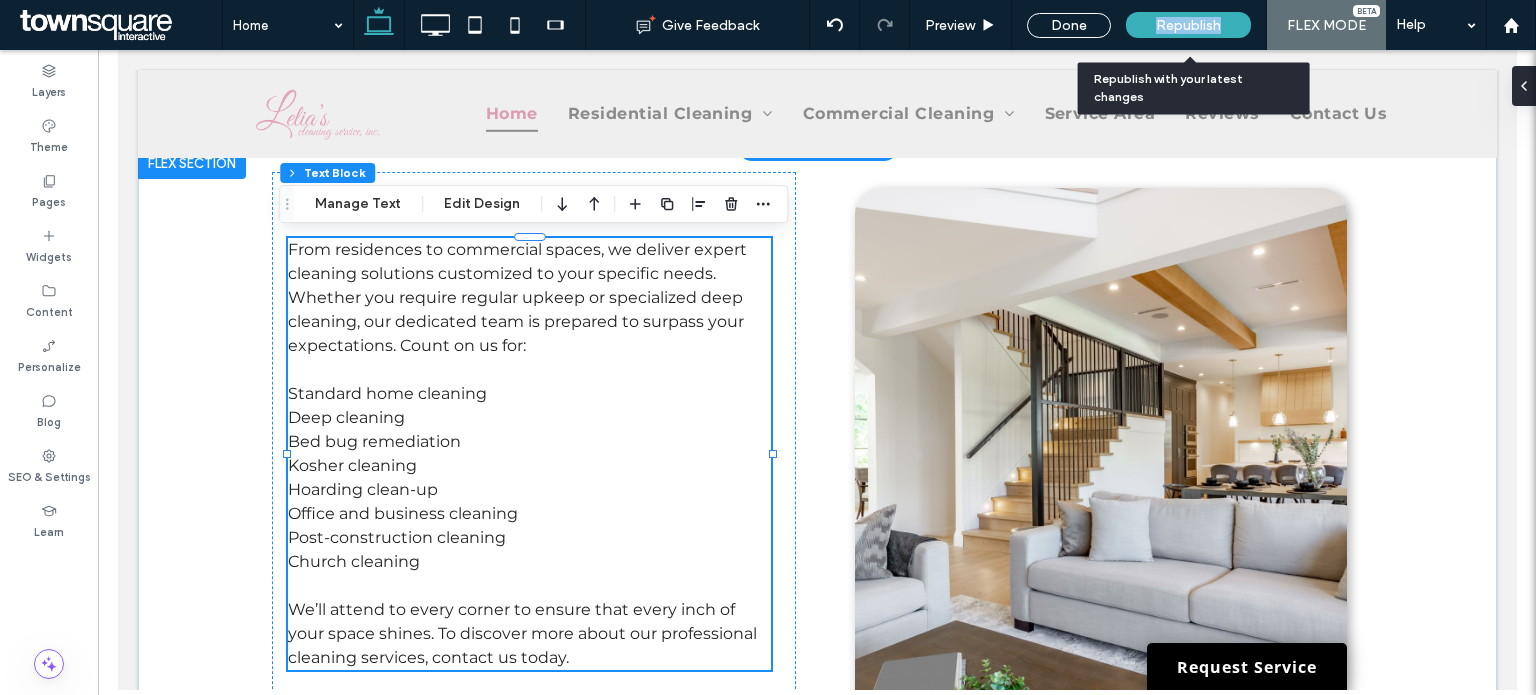 click on "Republish" at bounding box center (1188, 25) 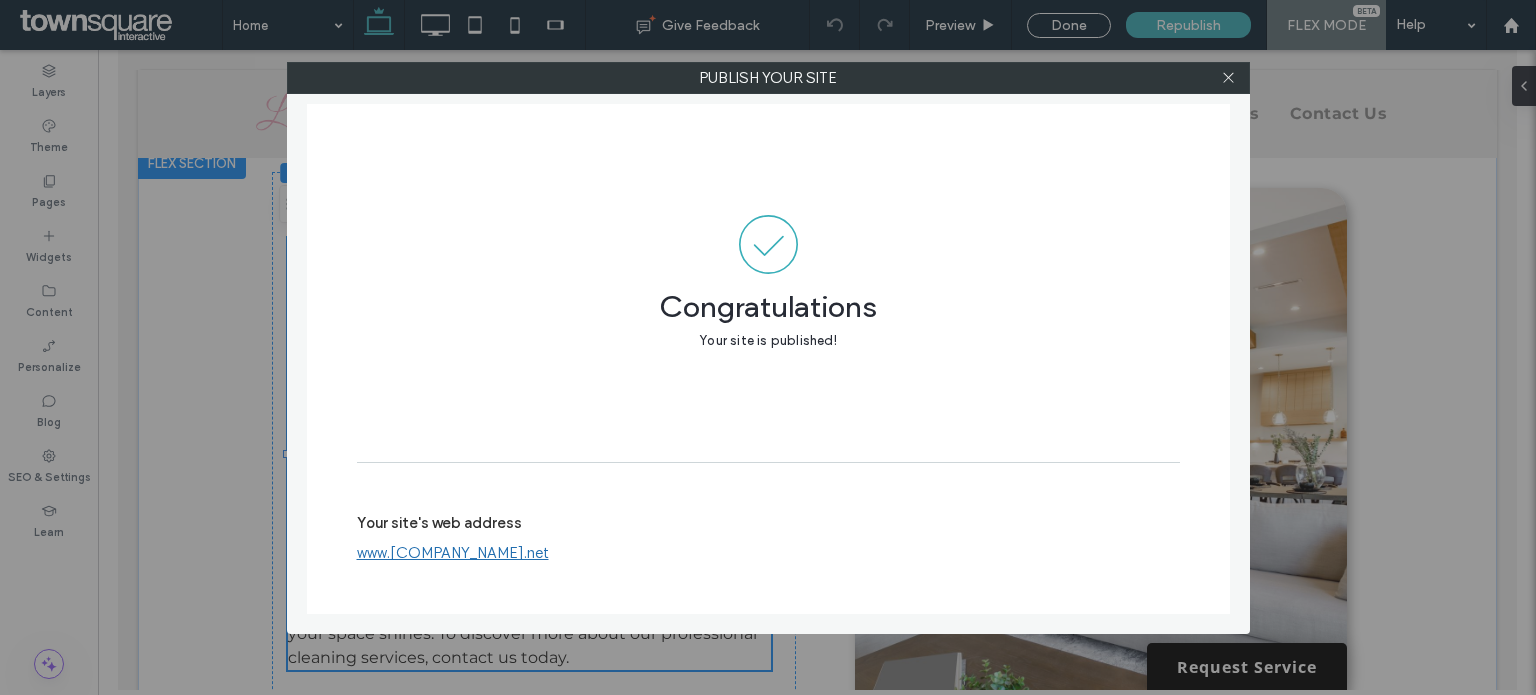click on "www.[COMPANY_NAME].net" at bounding box center (453, 553) 